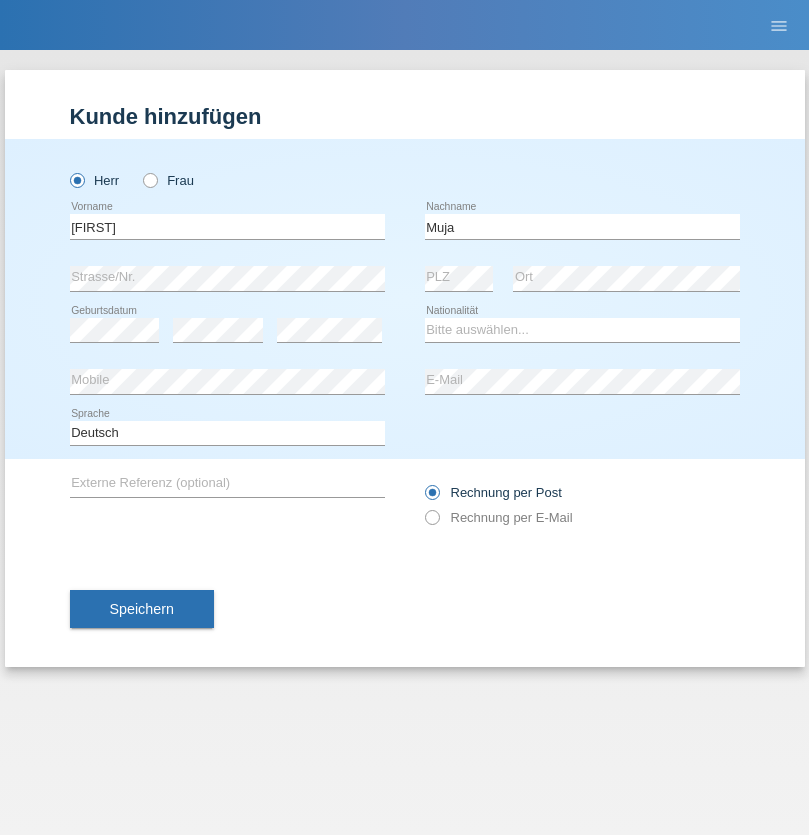 scroll, scrollTop: 0, scrollLeft: 0, axis: both 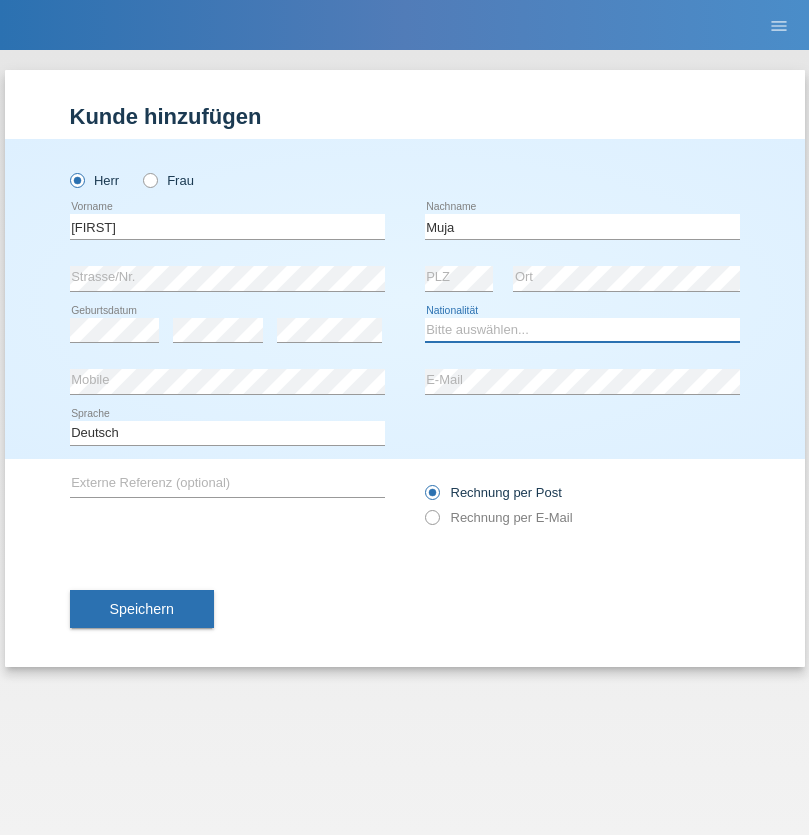 select on "XK" 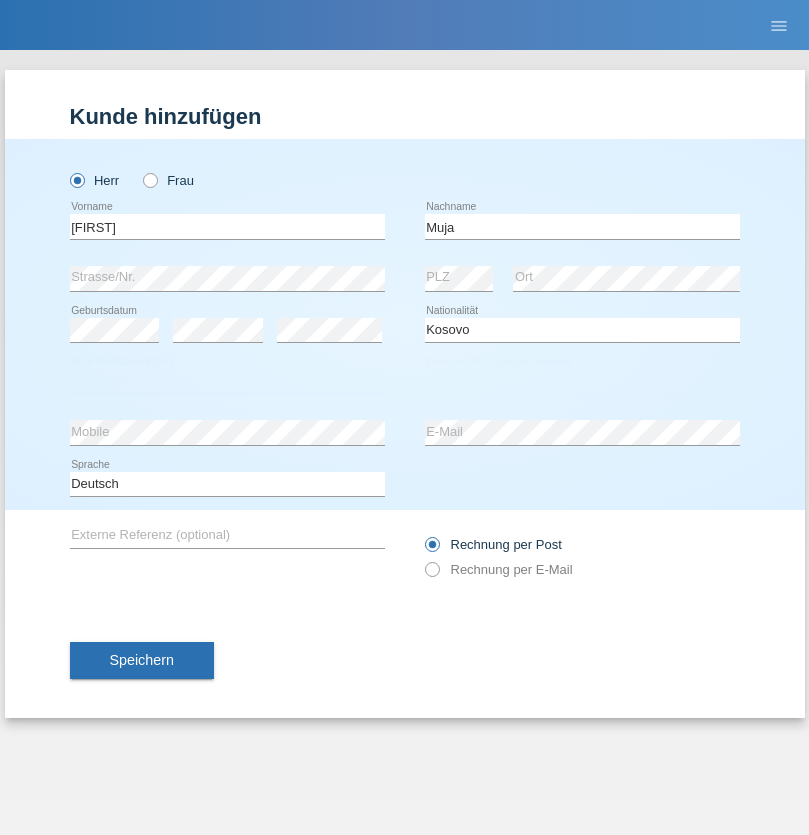 select on "C" 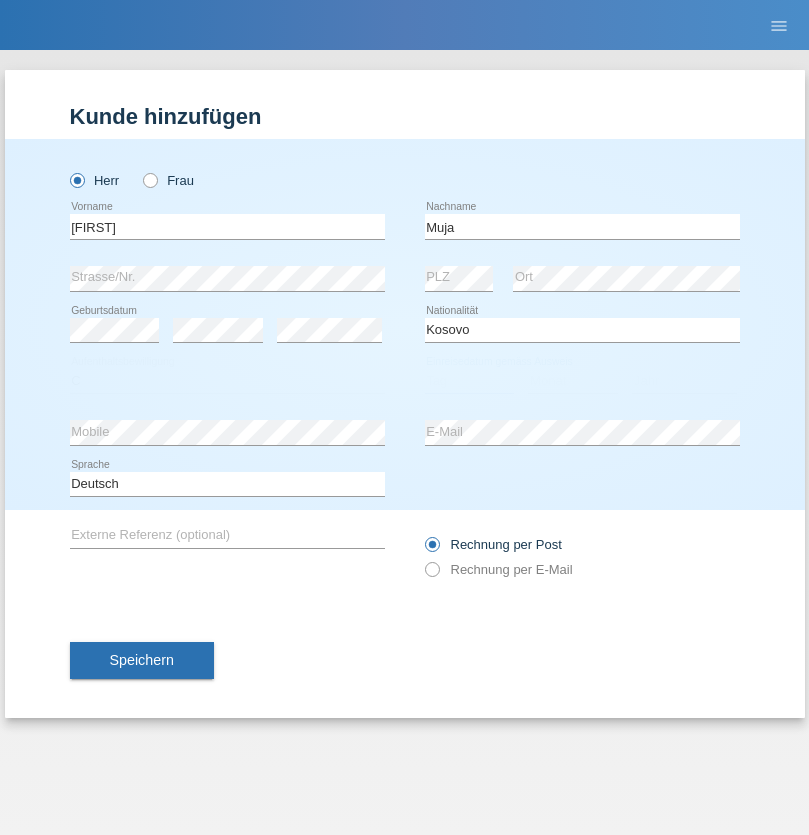 select on "03" 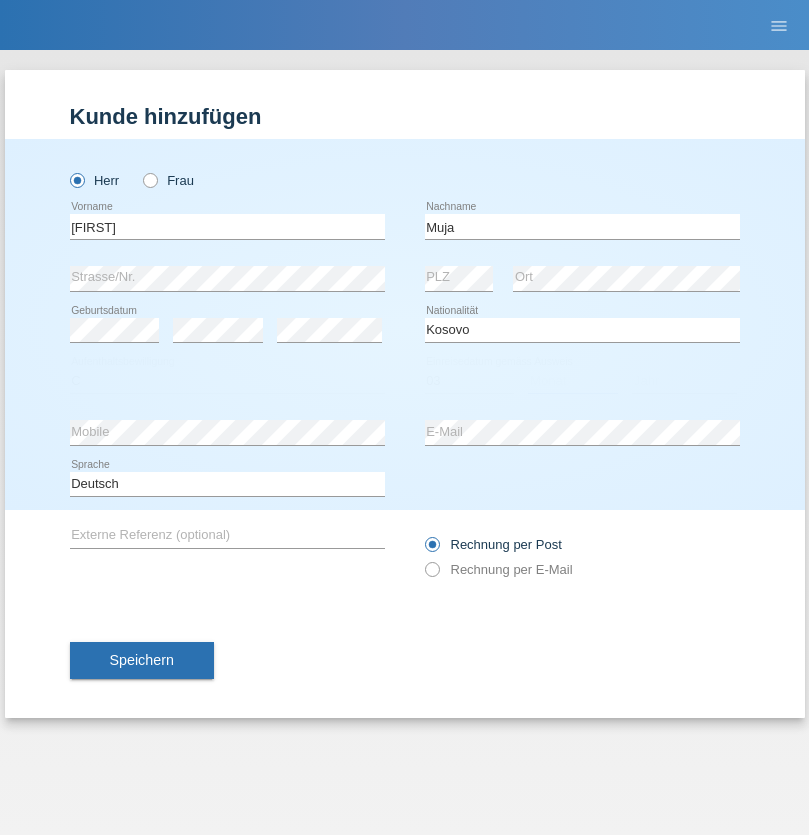 select on "07" 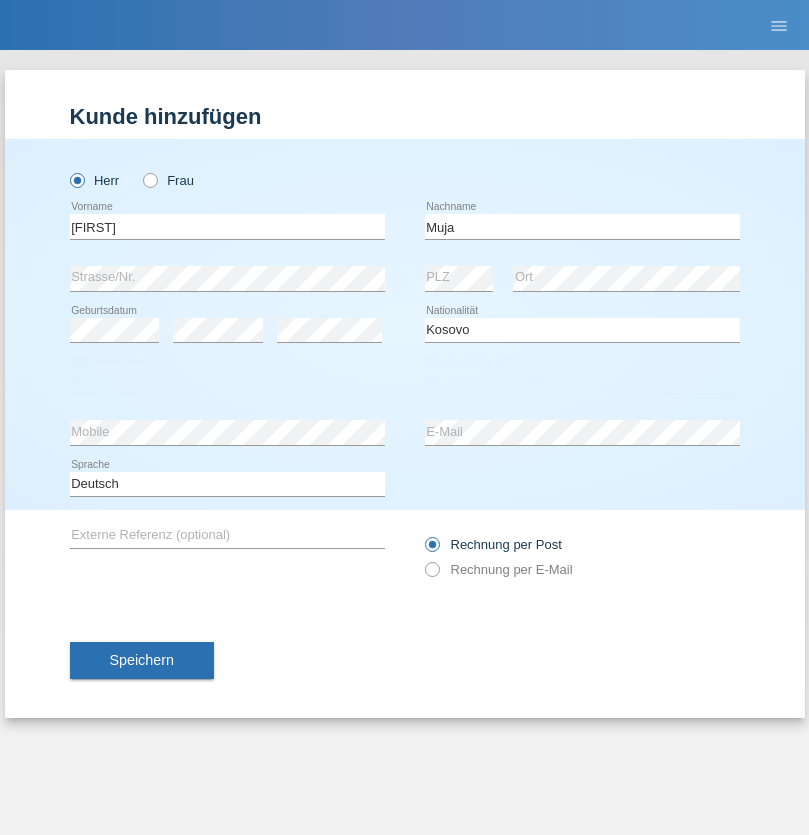 select on "2021" 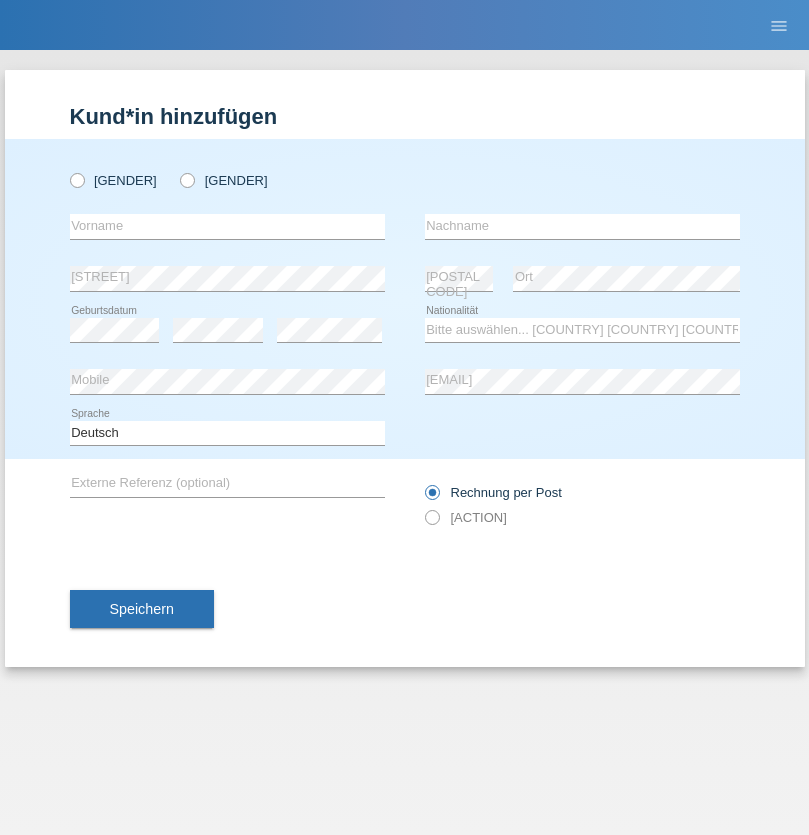 scroll, scrollTop: 0, scrollLeft: 0, axis: both 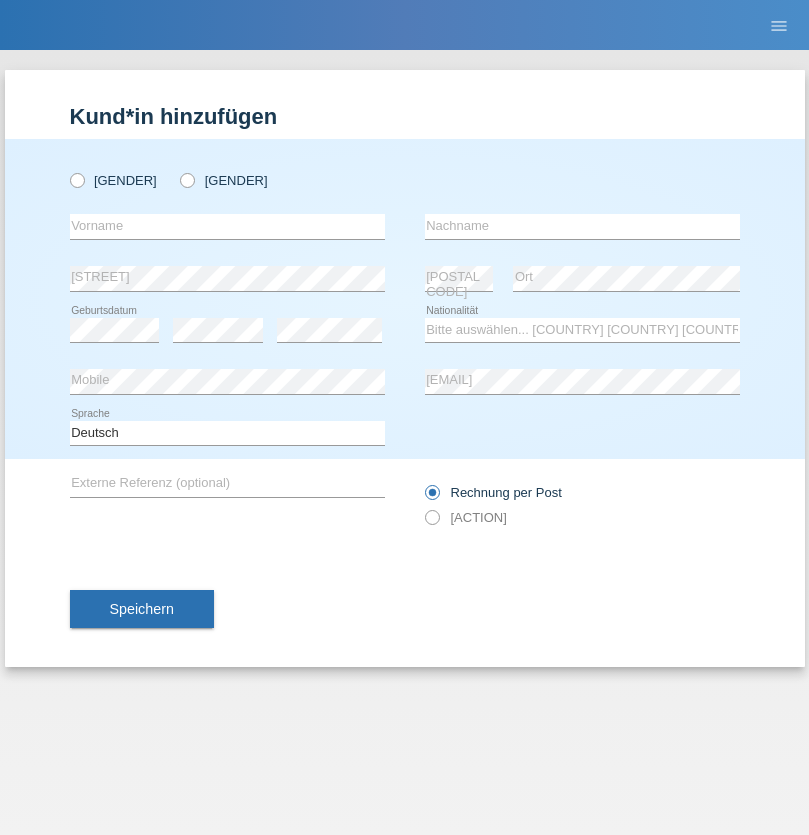 radio on "true" 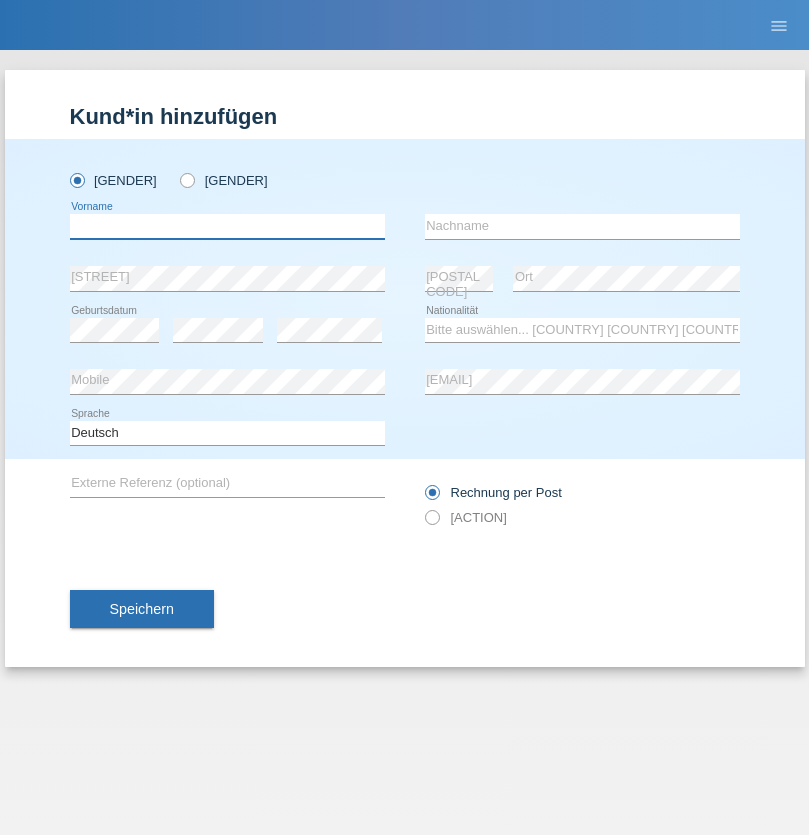 click at bounding box center (227, 226) 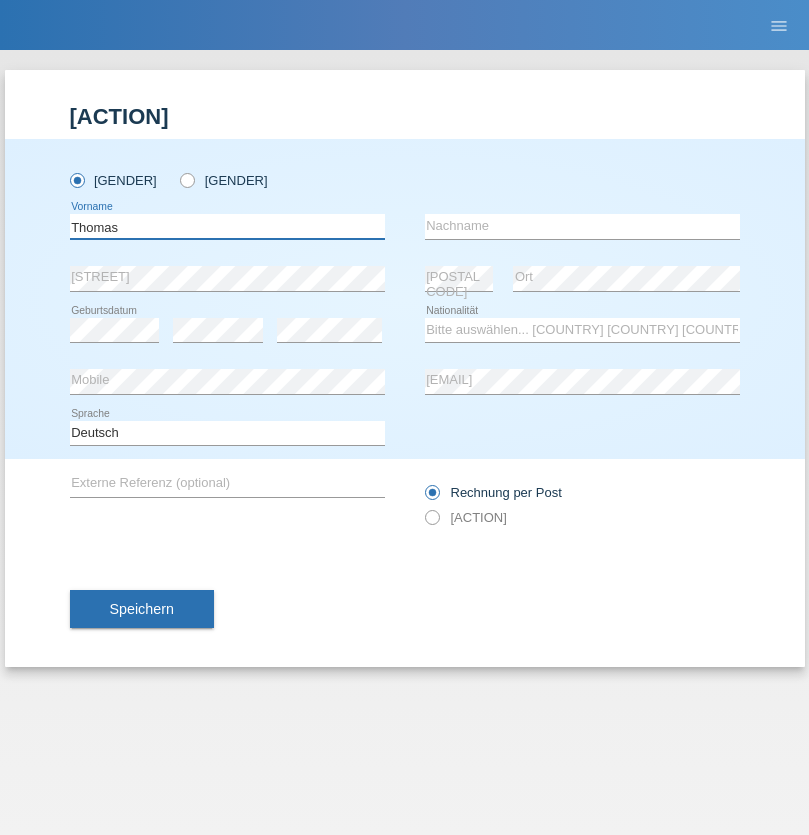 type on "Thomas" 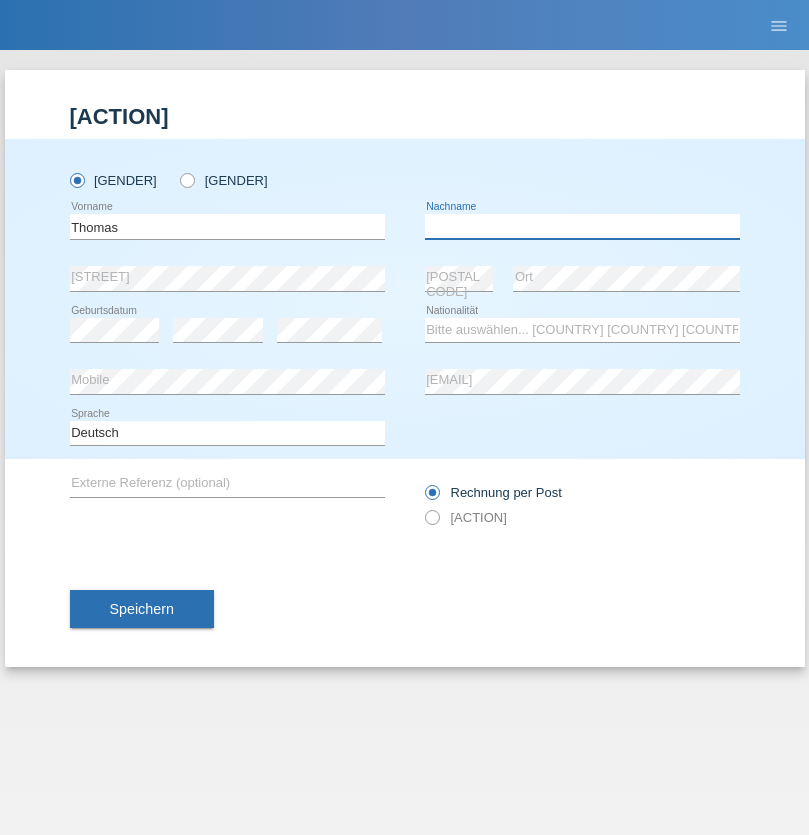 click at bounding box center [582, 226] 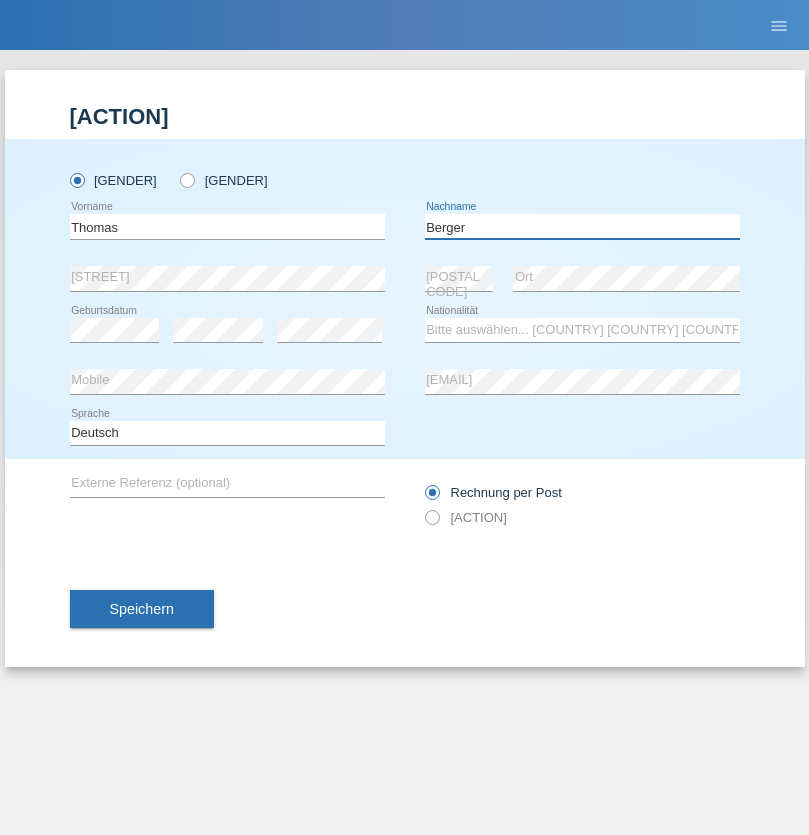 type on "Berger" 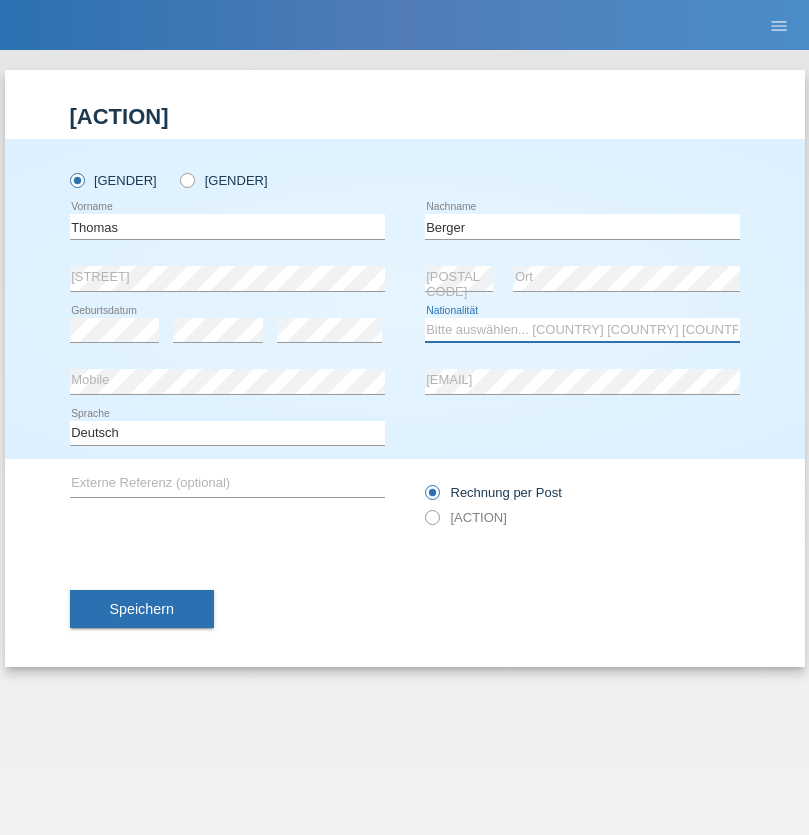 select on "CH" 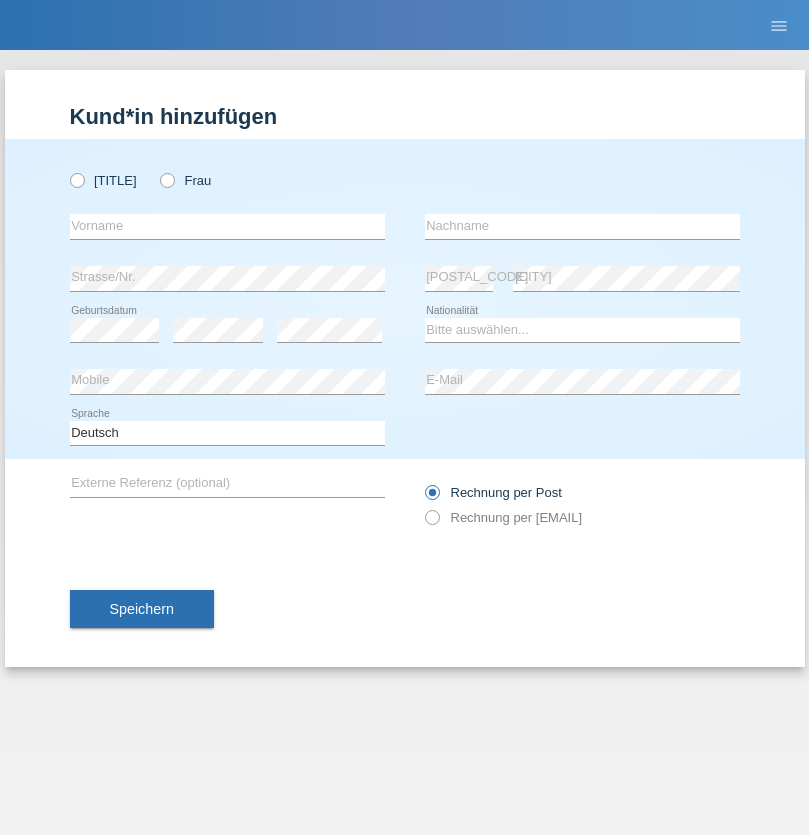 scroll, scrollTop: 0, scrollLeft: 0, axis: both 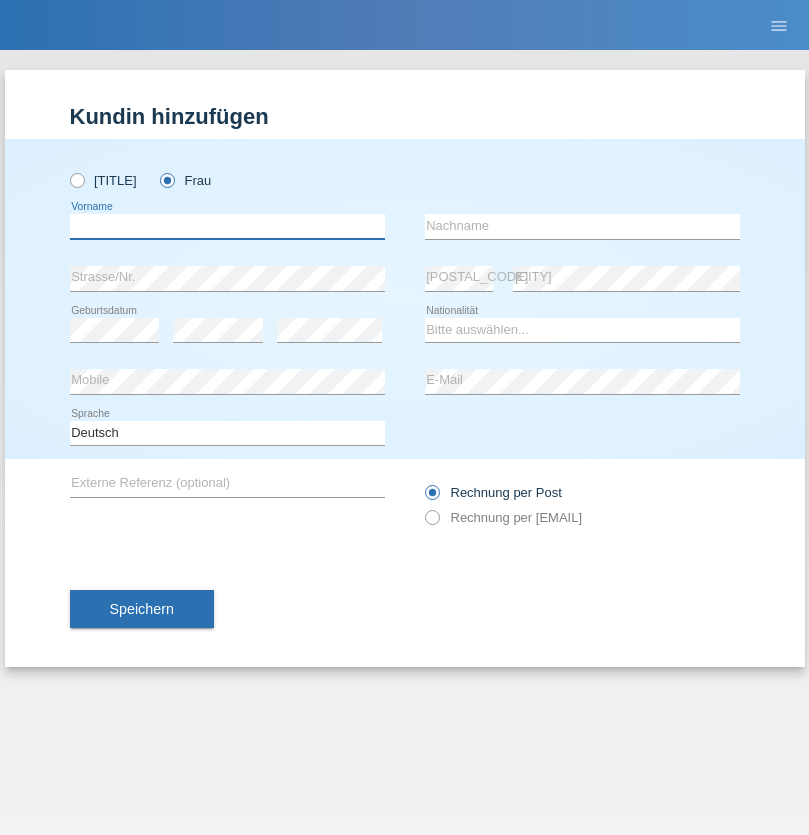 click at bounding box center (227, 226) 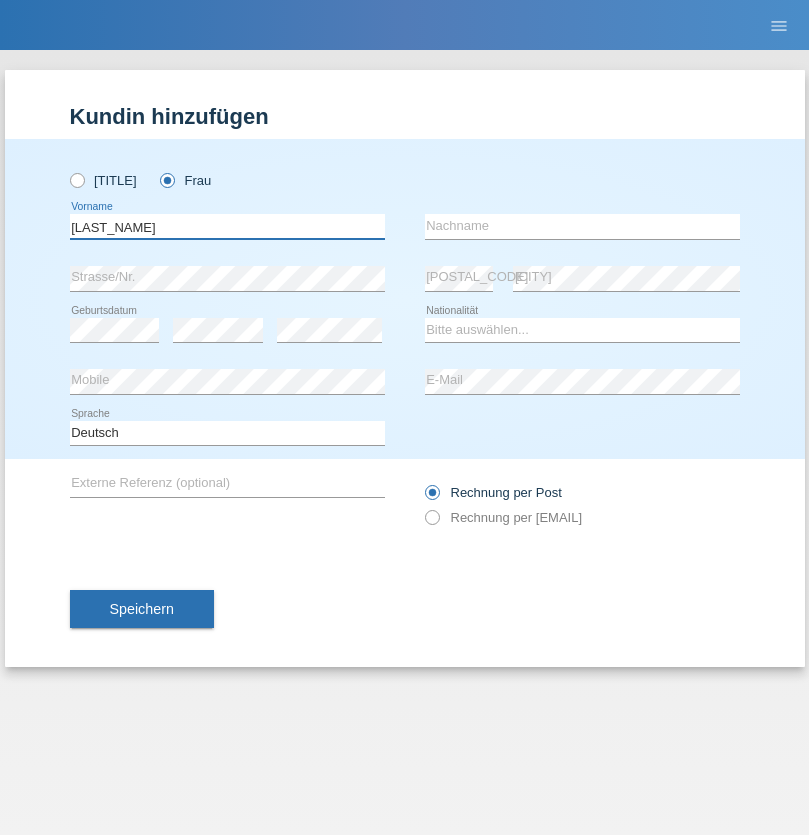type on "Teixeira da Silva Moço" 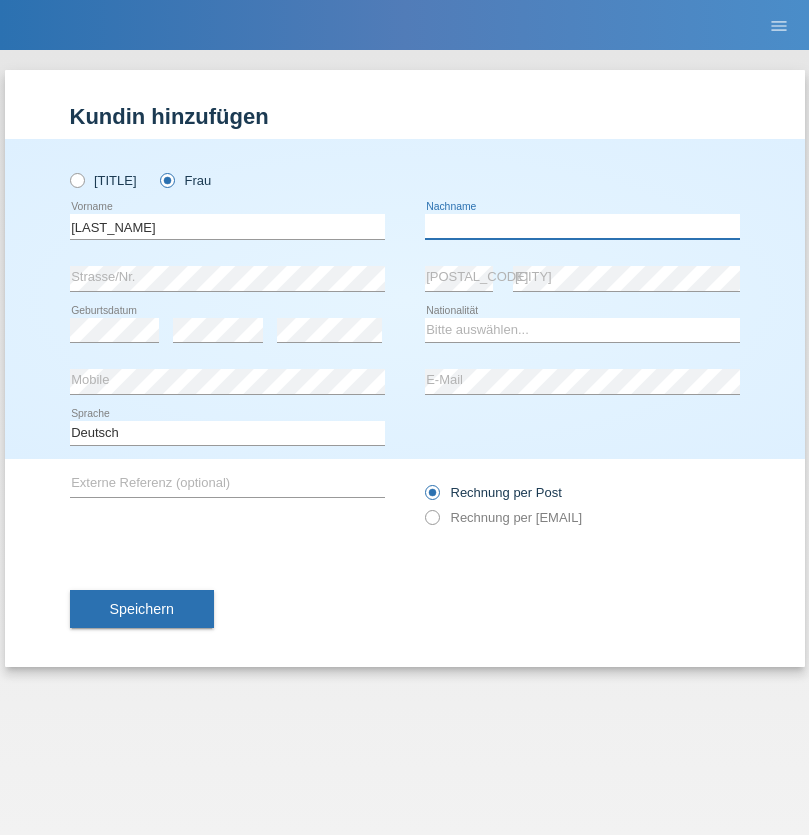 click at bounding box center [582, 226] 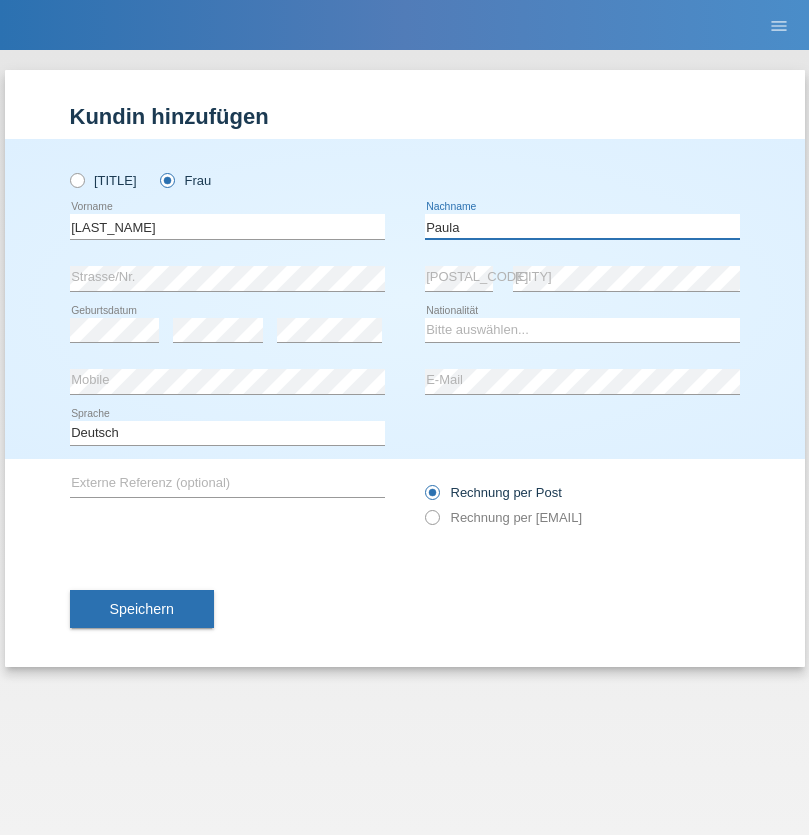 type on "Paula" 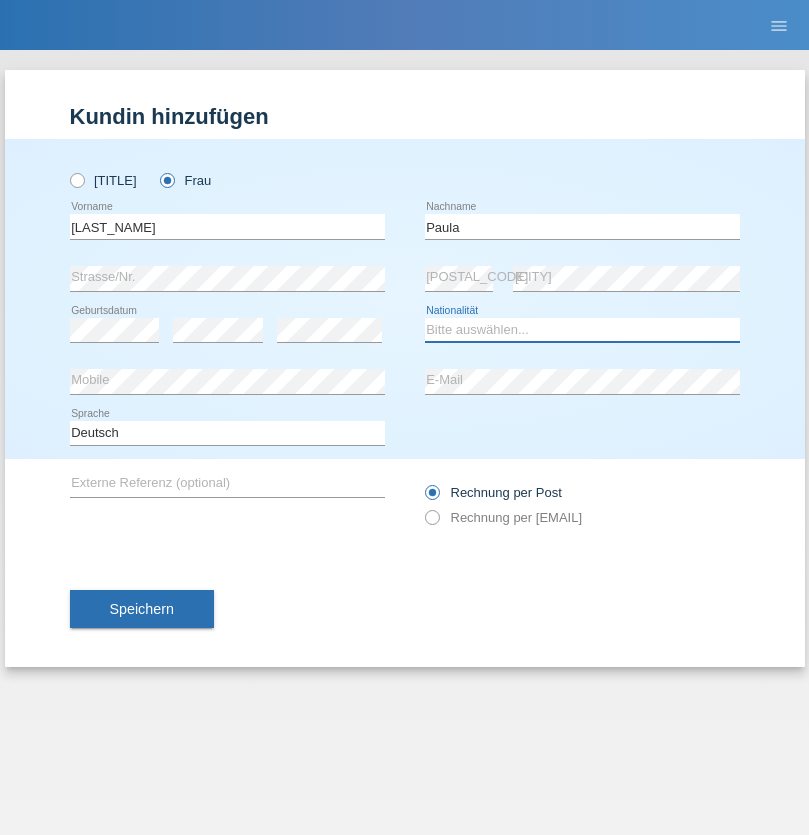 select on "PT" 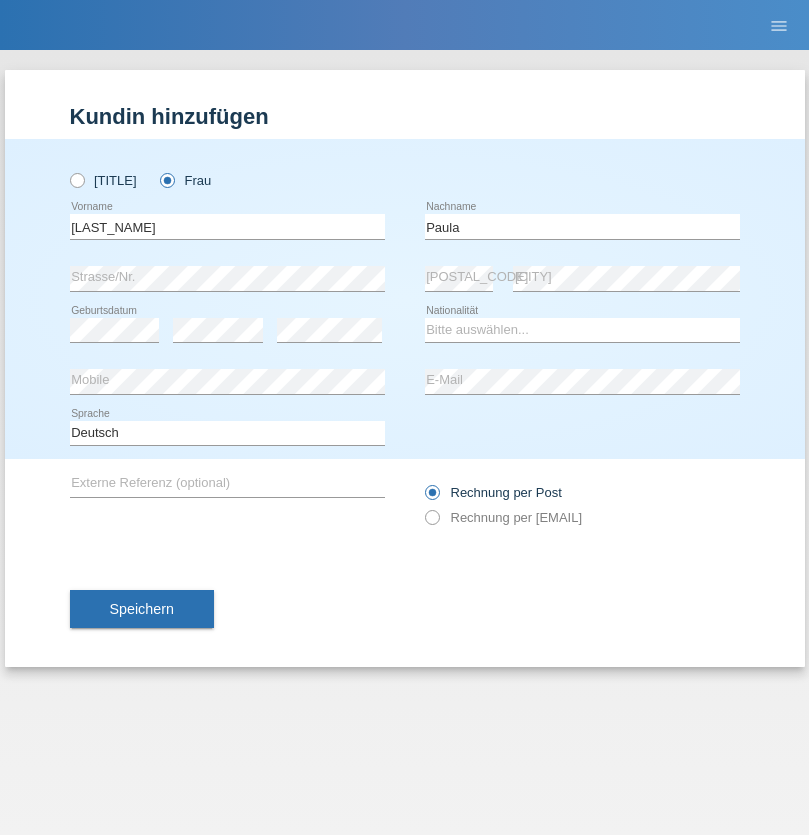 select on "C" 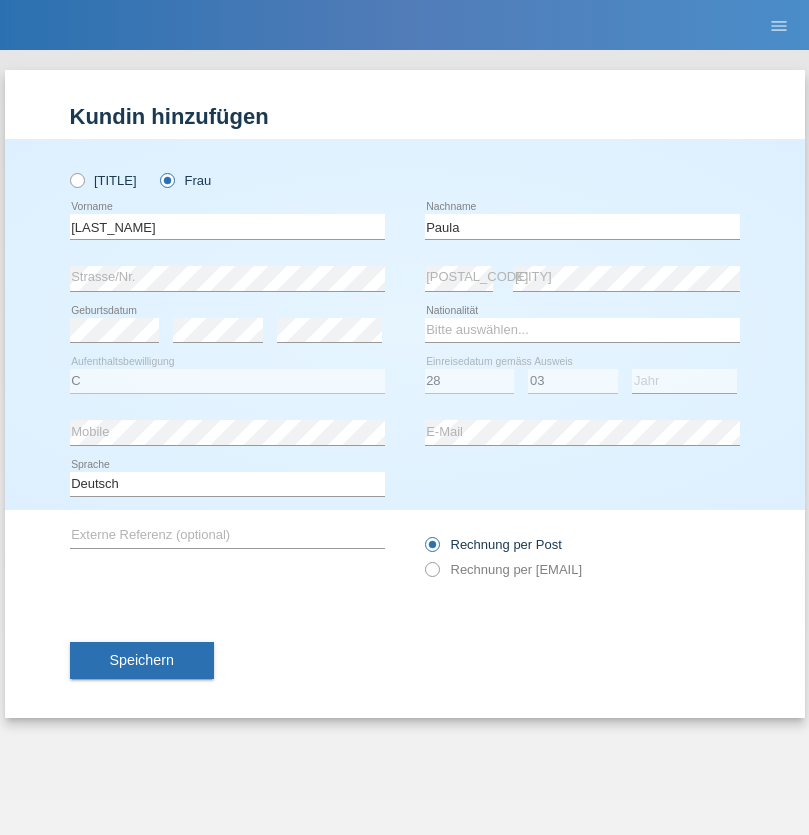 select on "2005" 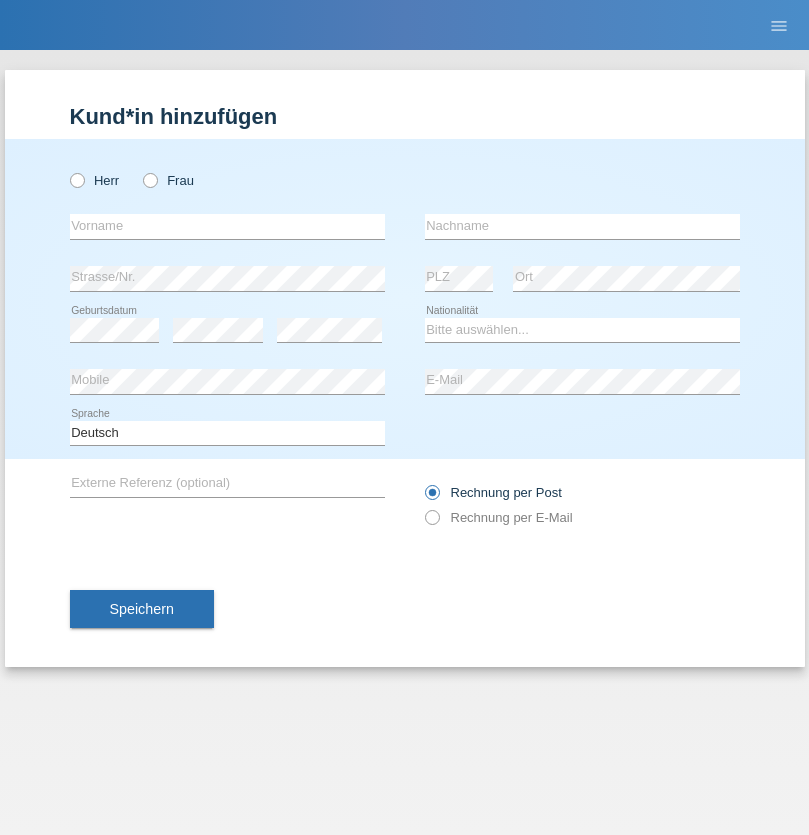 scroll, scrollTop: 0, scrollLeft: 0, axis: both 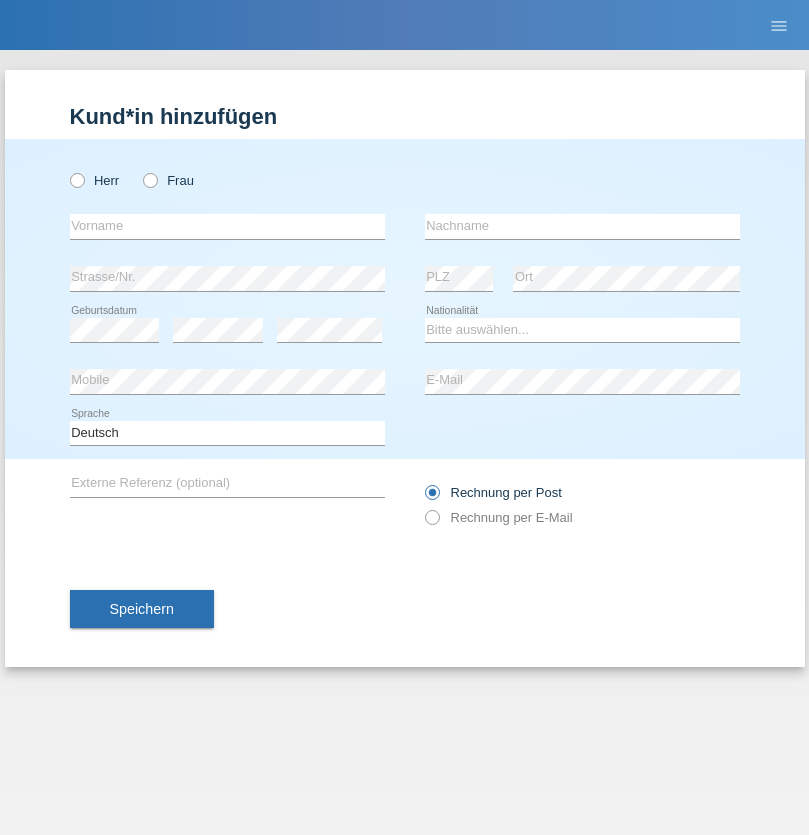 radio on "true" 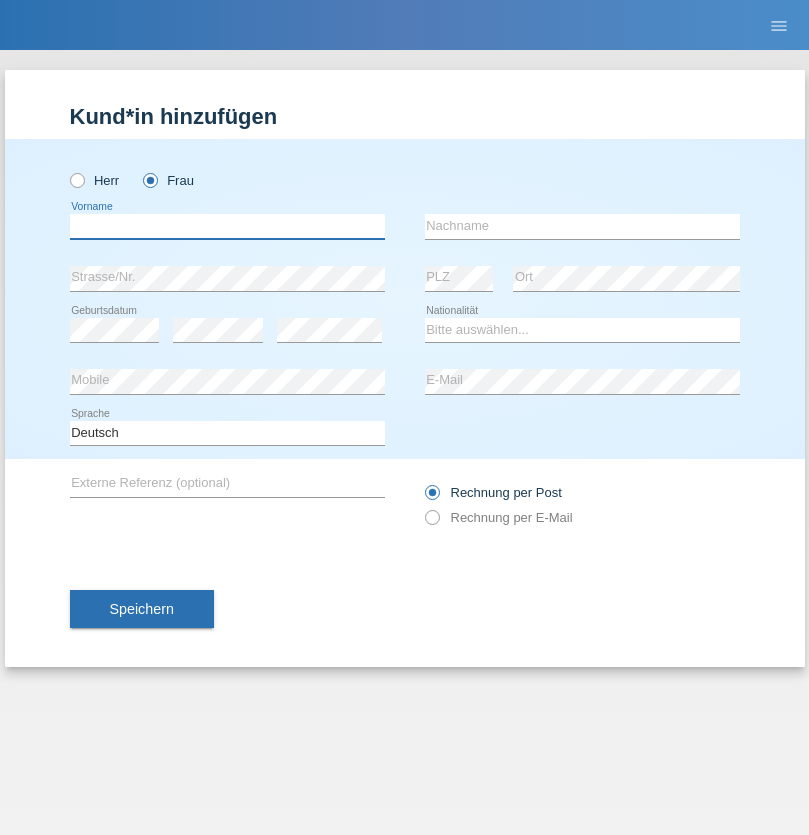 click at bounding box center (227, 226) 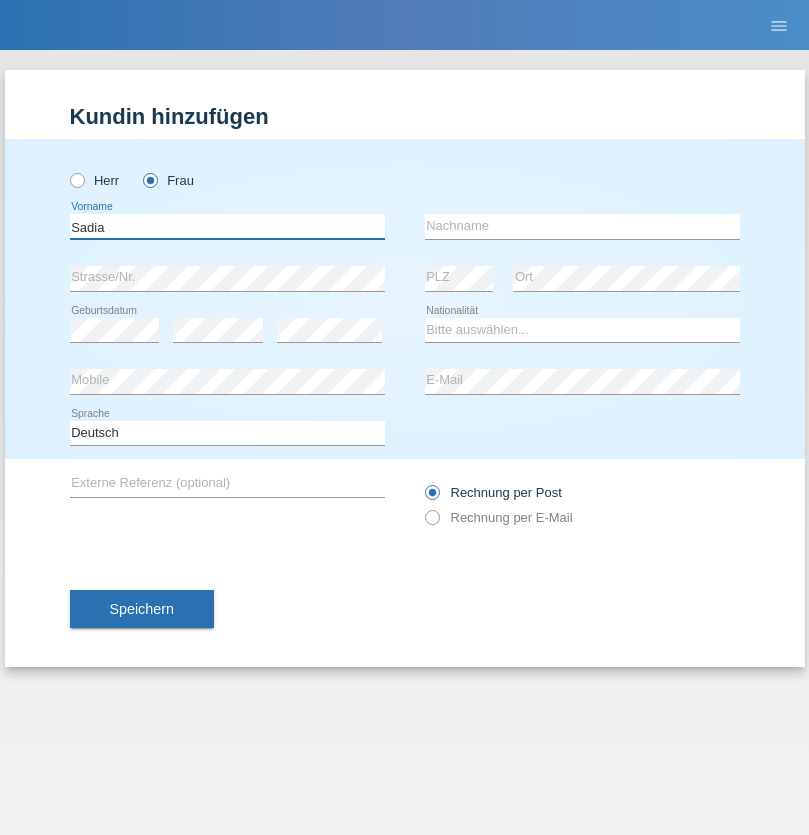 type on "Sadia" 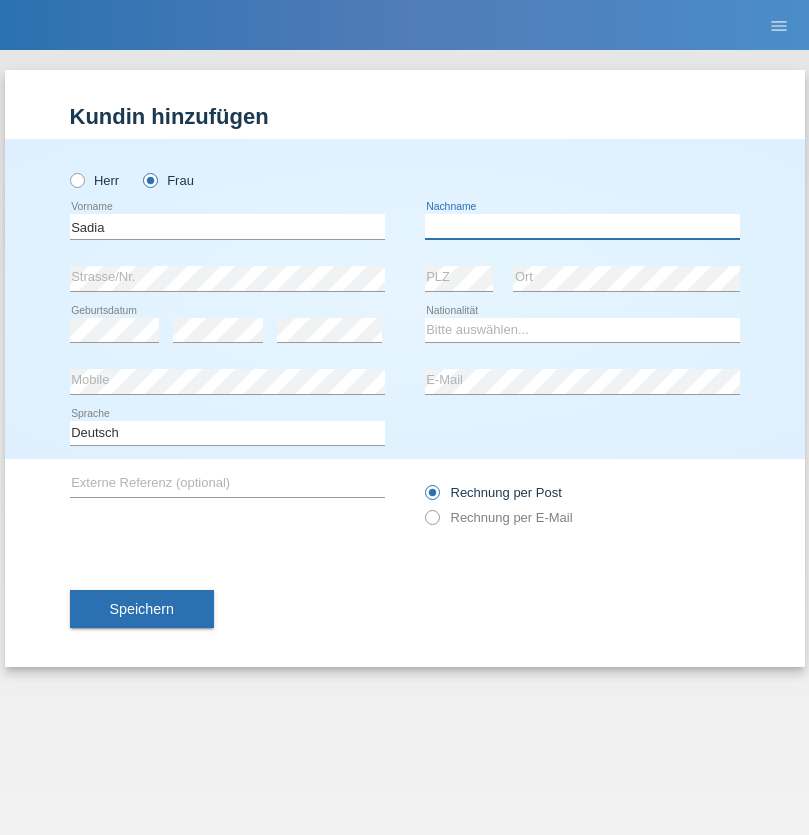 click at bounding box center [582, 226] 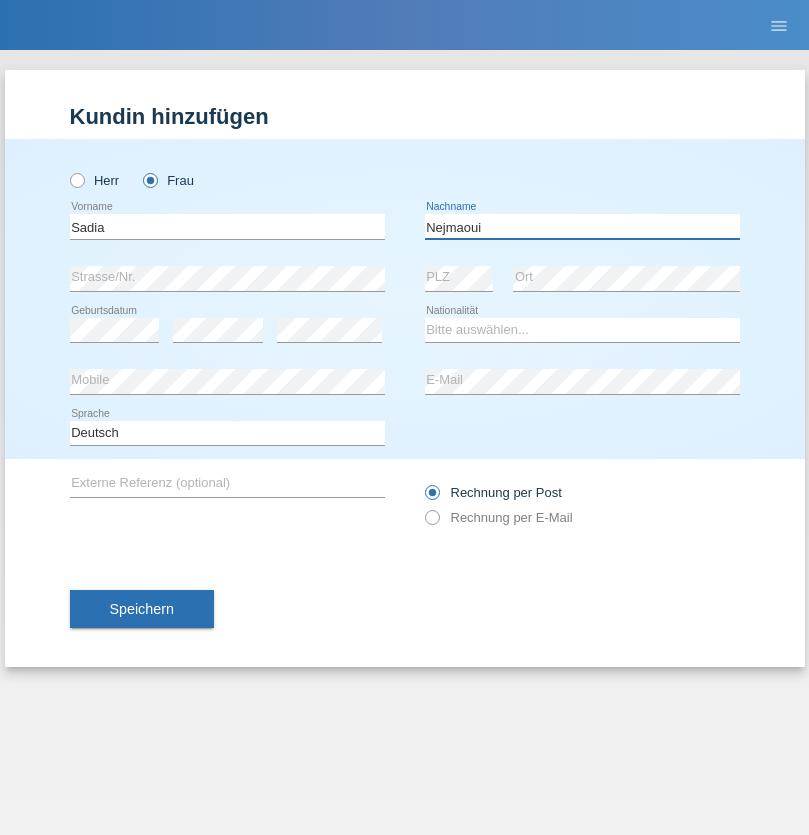 type on "Nejmaoui" 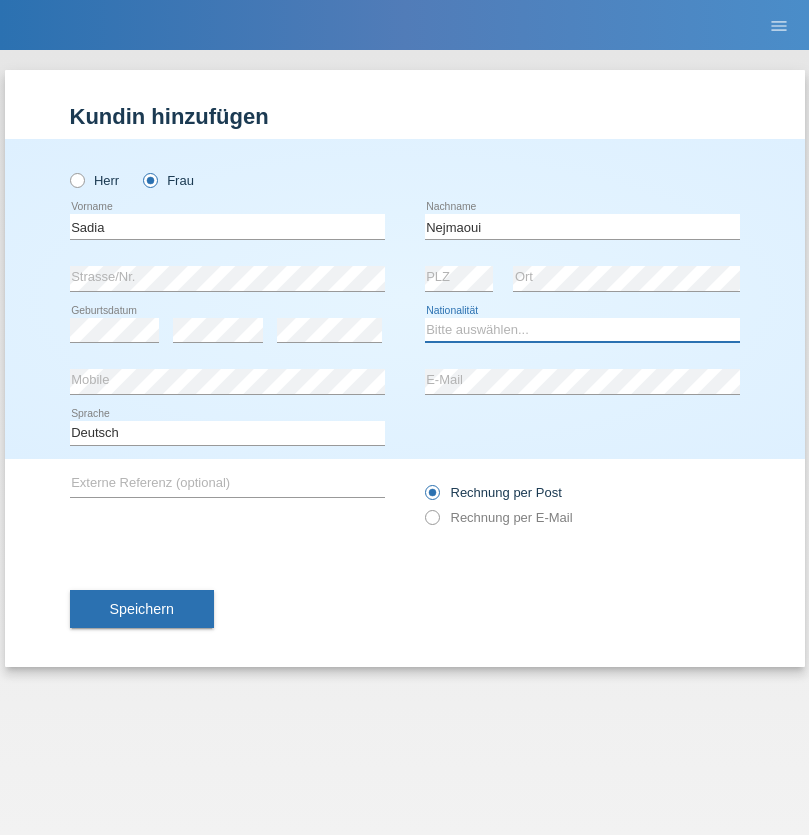 select on "MA" 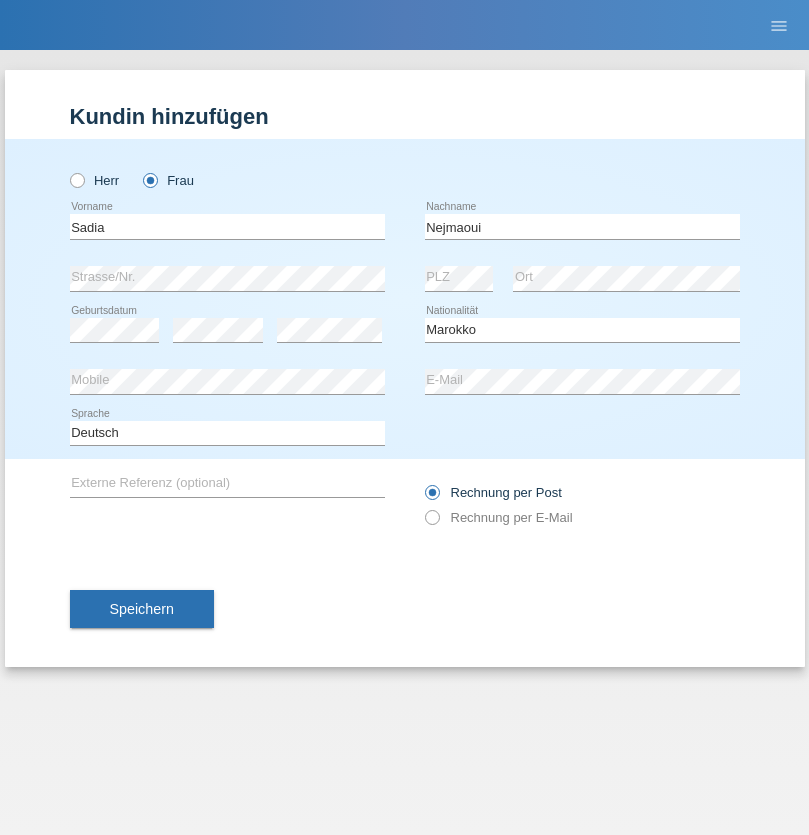 select on "C" 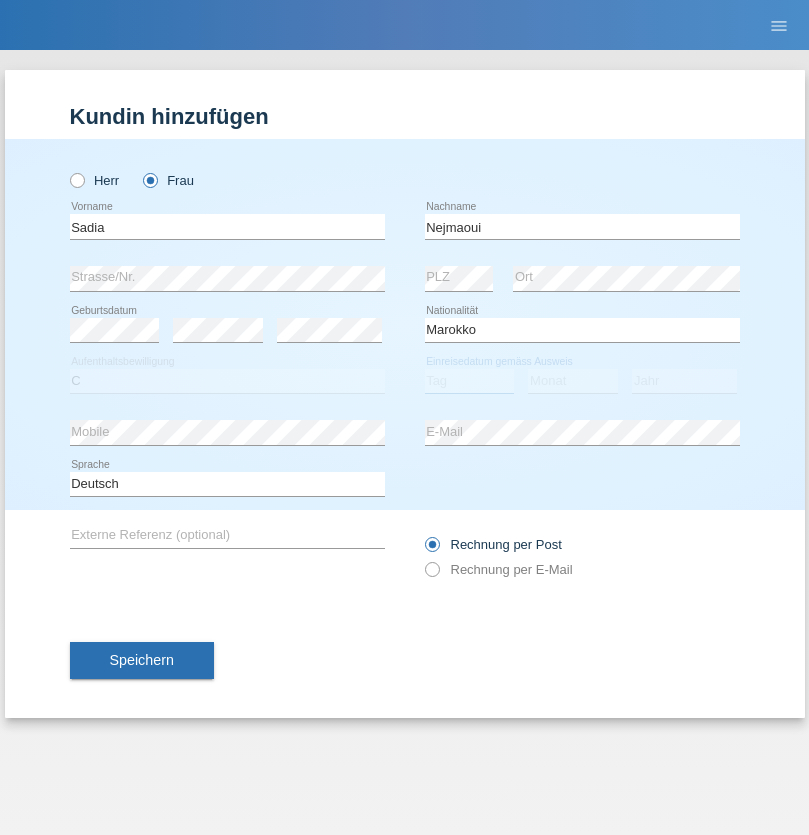 select on "01" 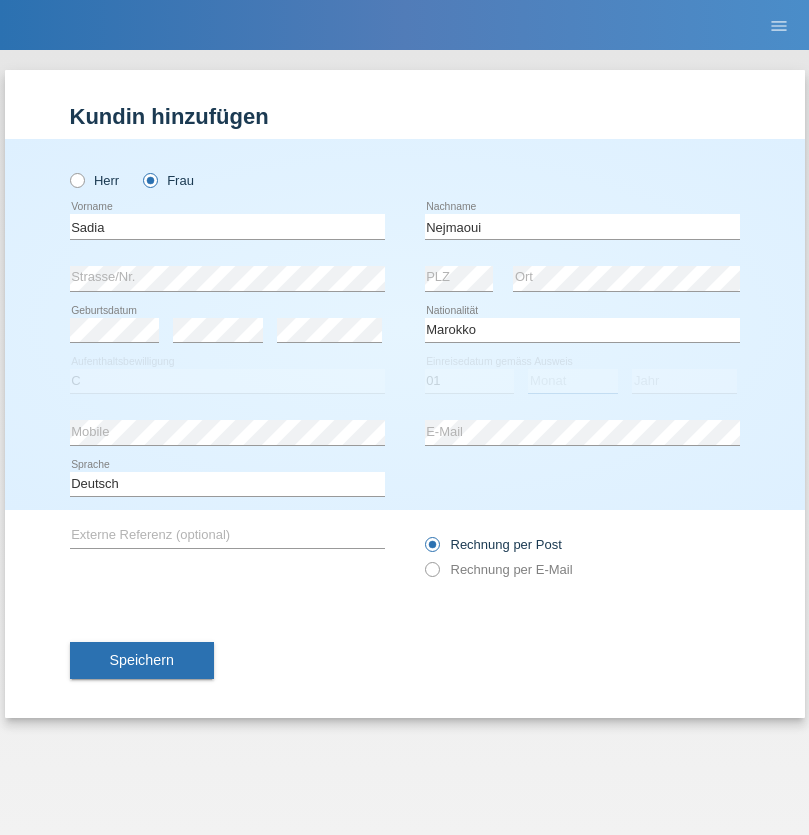 select on "06" 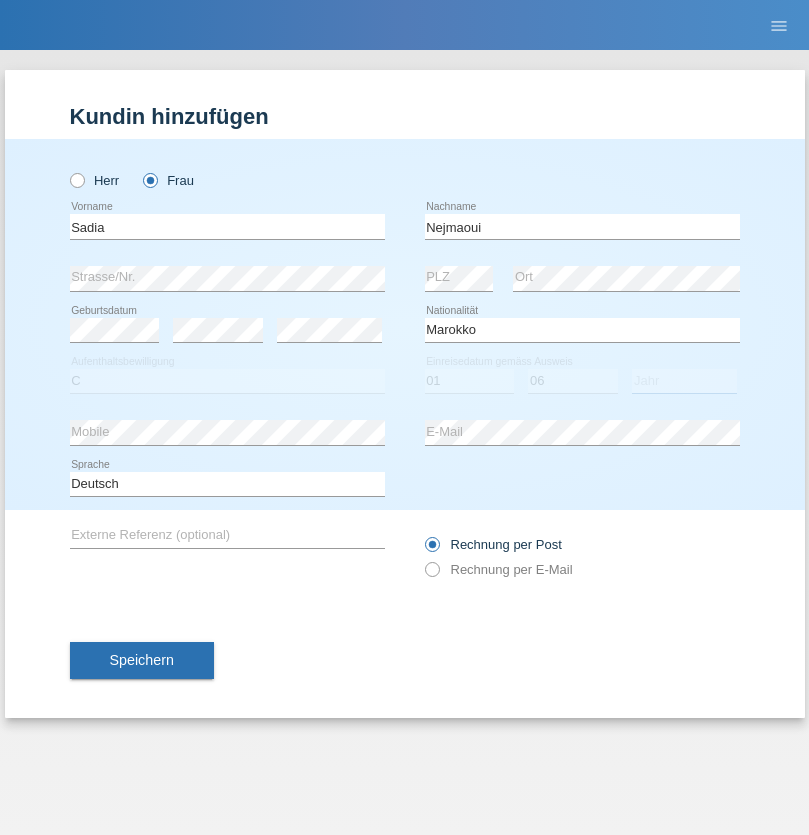select on "1964" 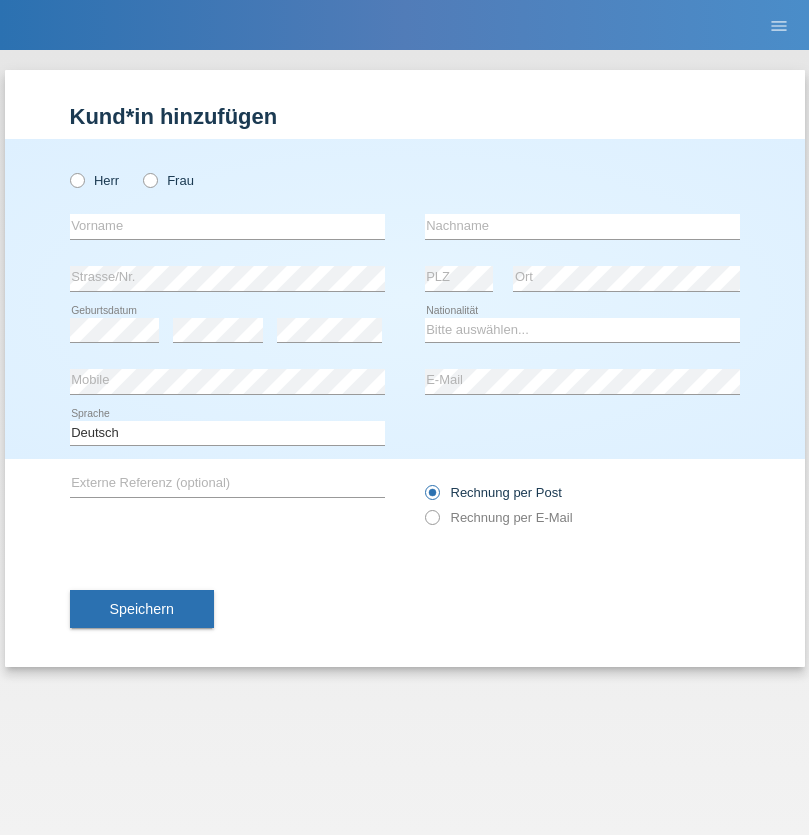 scroll, scrollTop: 0, scrollLeft: 0, axis: both 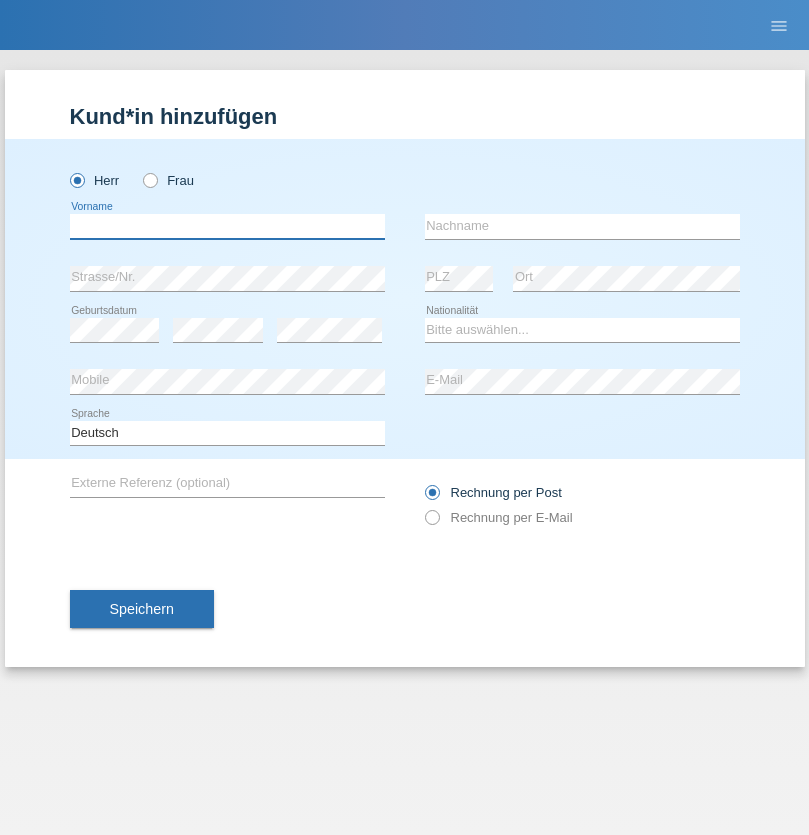 click at bounding box center [227, 226] 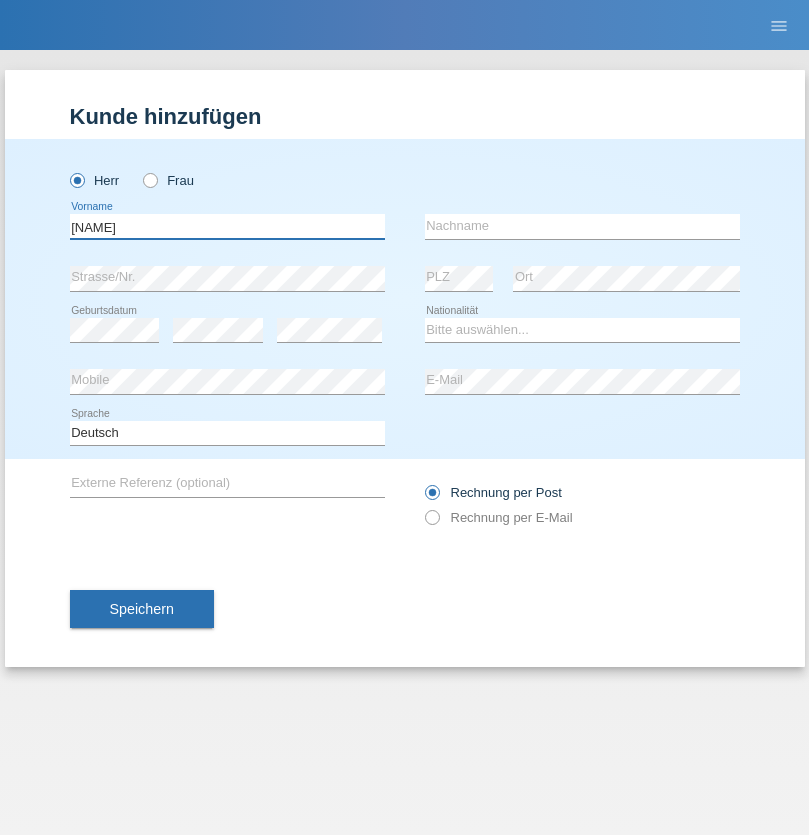 type on "Carlos" 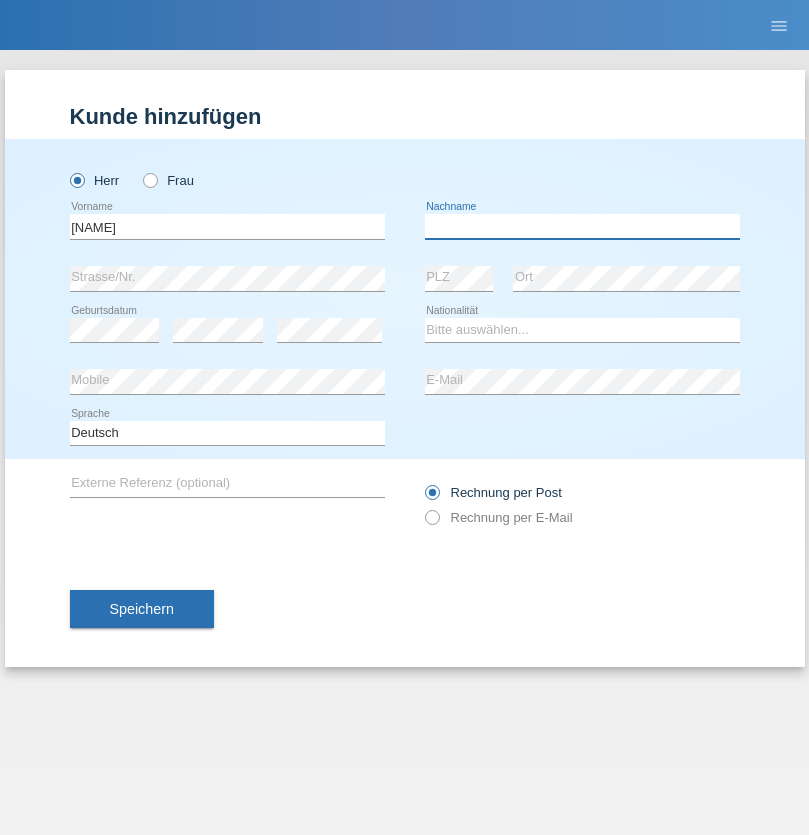 click at bounding box center [582, 226] 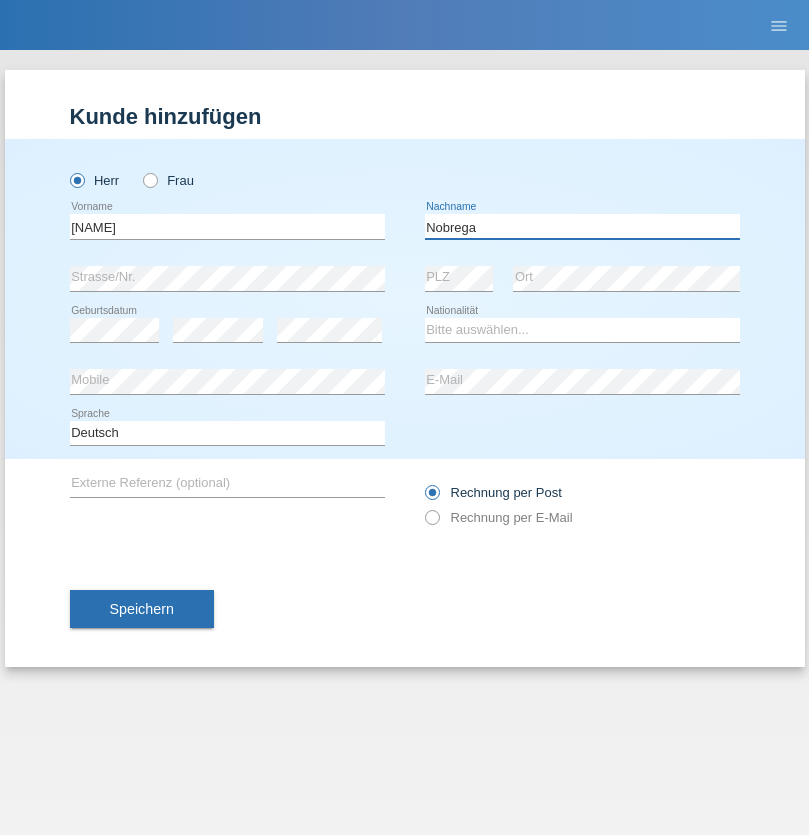 type on "Nobrega" 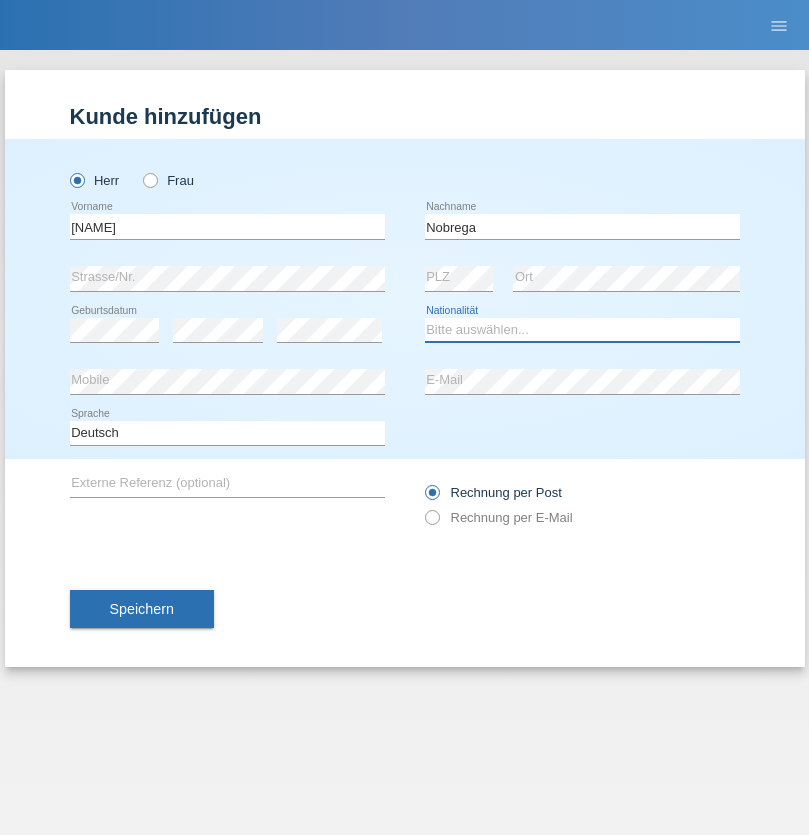select on "CH" 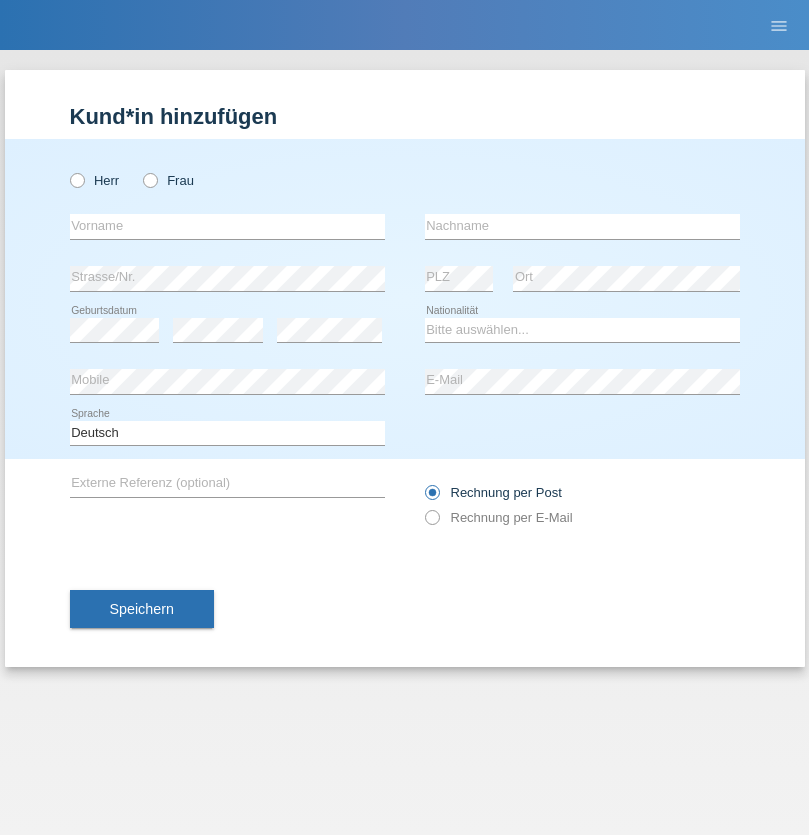 scroll, scrollTop: 0, scrollLeft: 0, axis: both 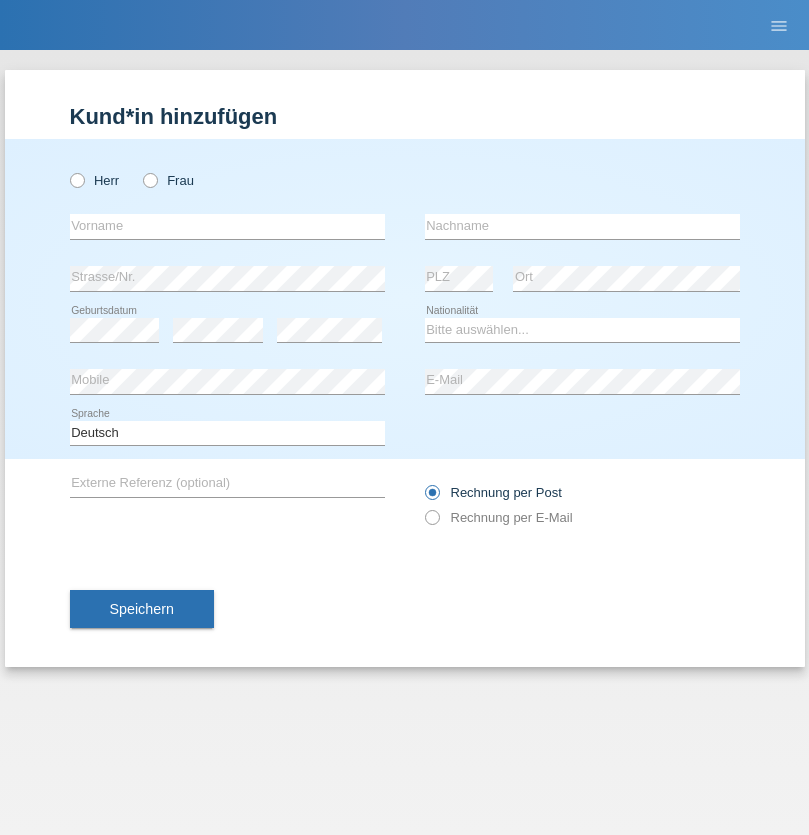 radio on "true" 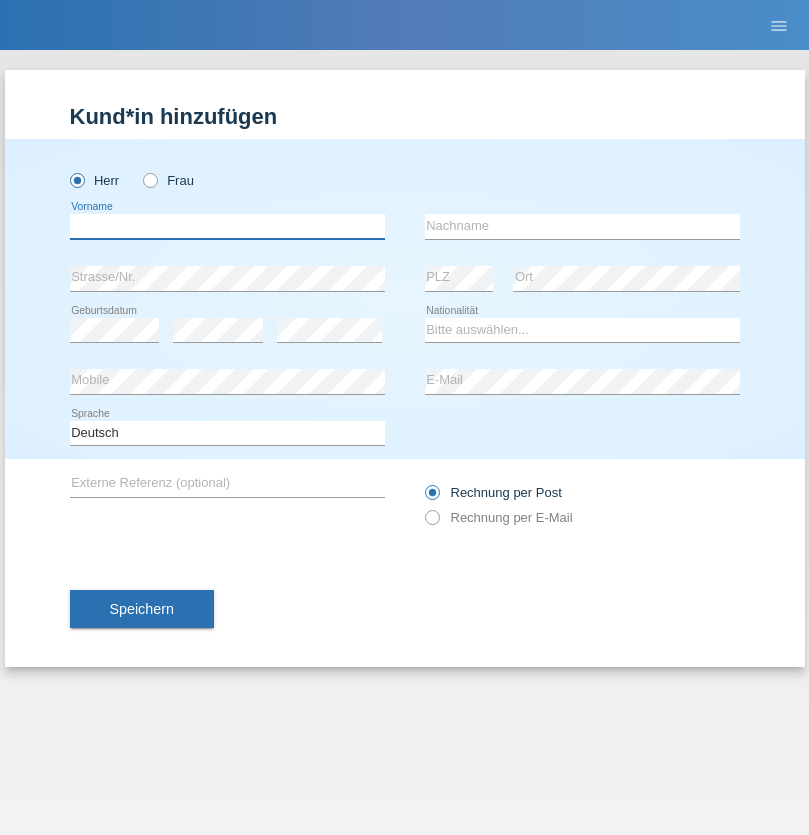 click at bounding box center (227, 226) 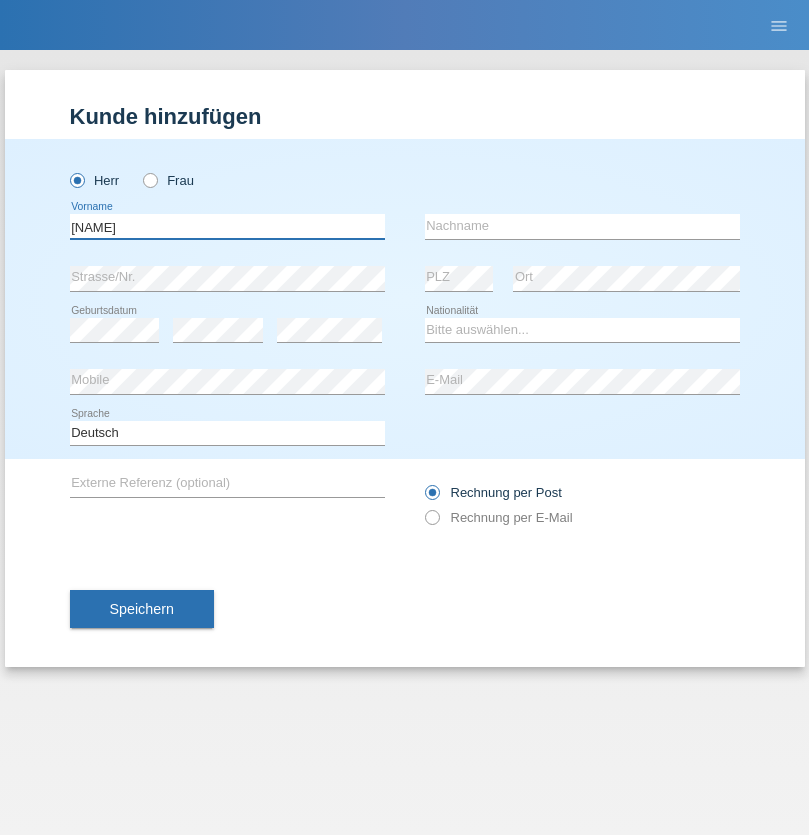 type on "[NAME]" 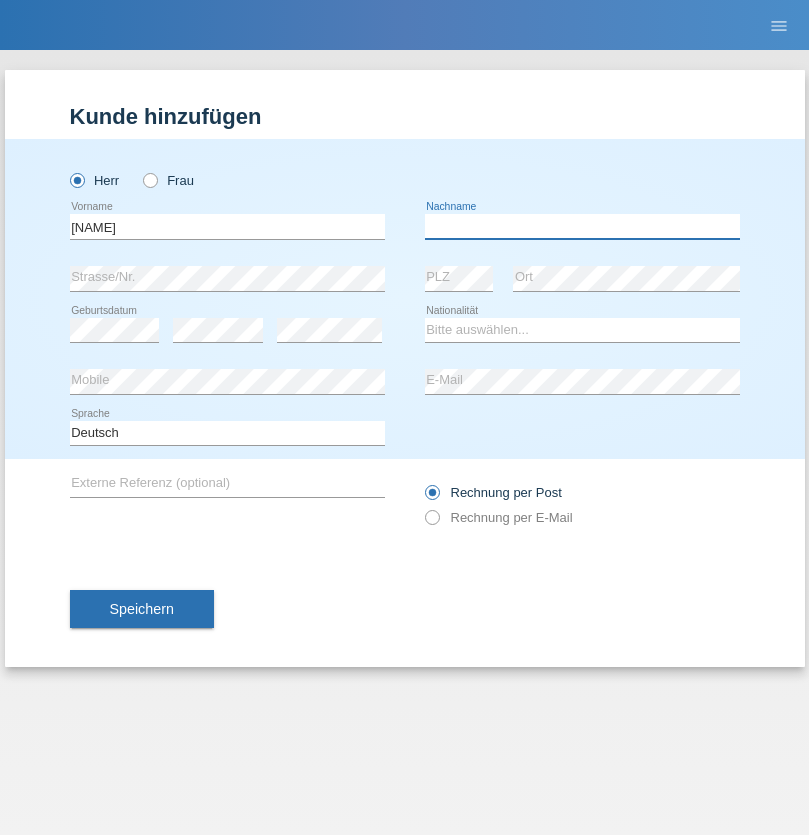click at bounding box center (582, 226) 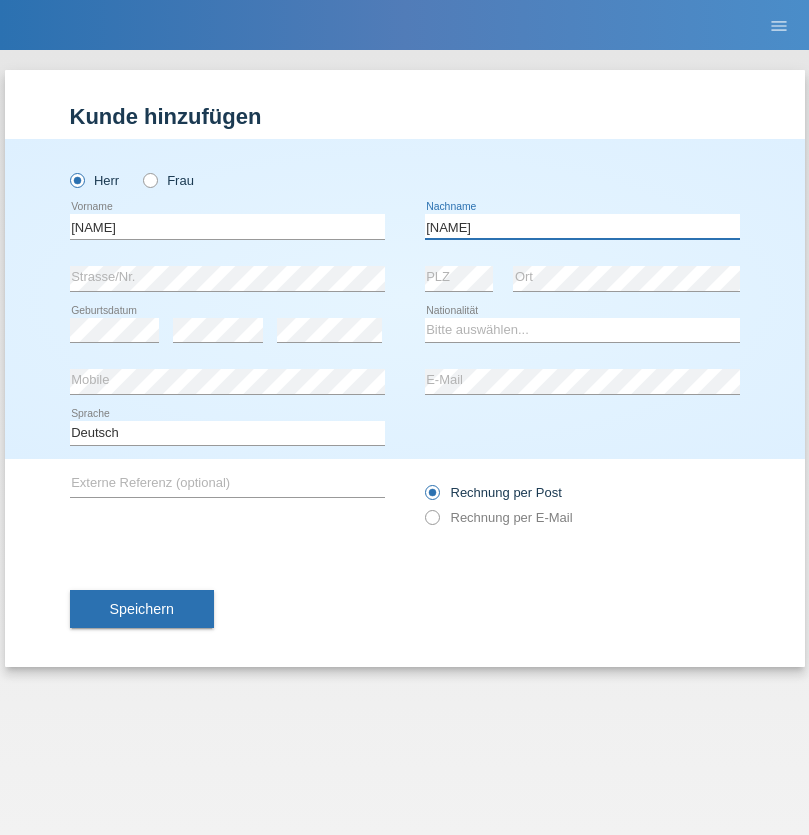 type on "Selvanayagam" 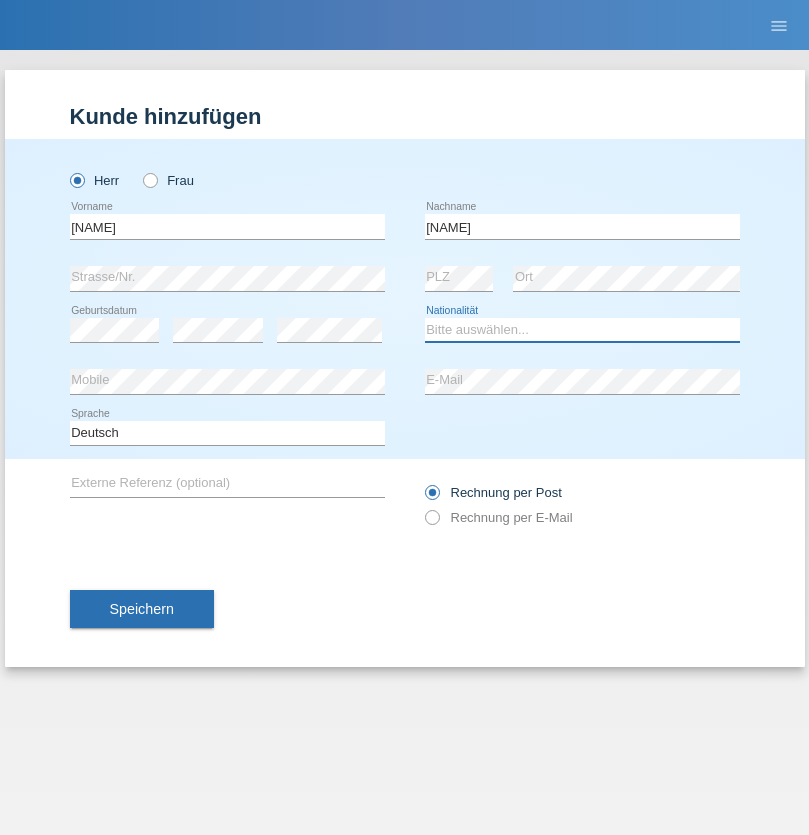 select on "LK" 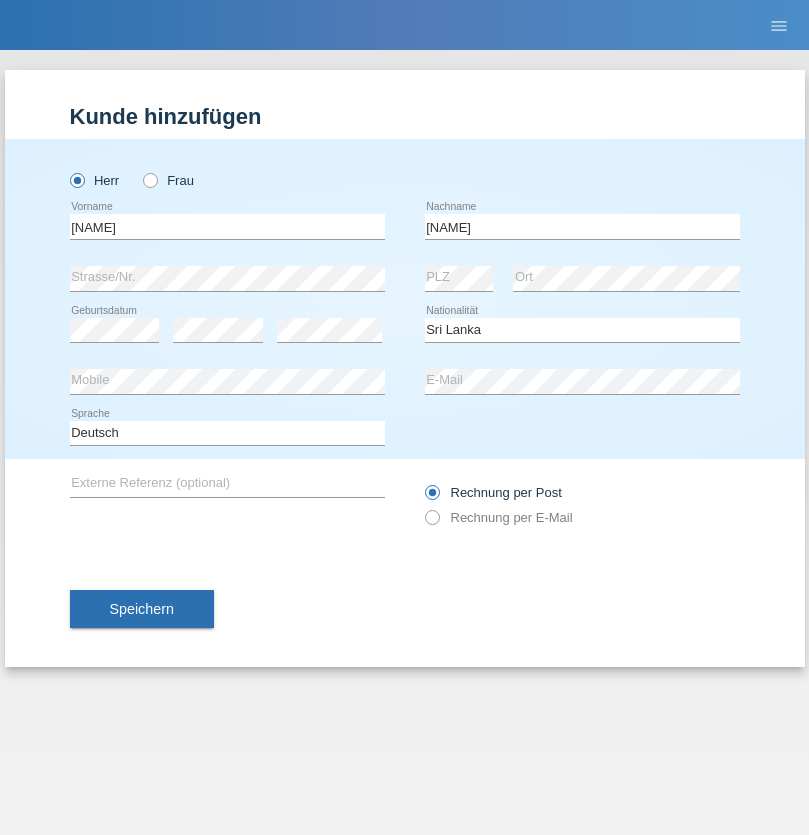 select on "C" 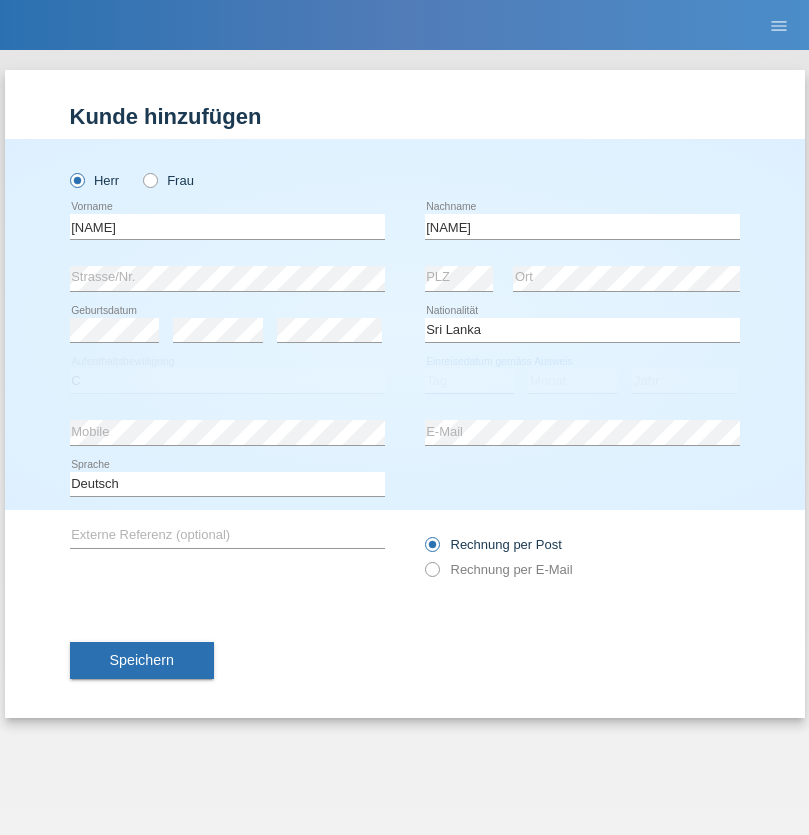 select on "23" 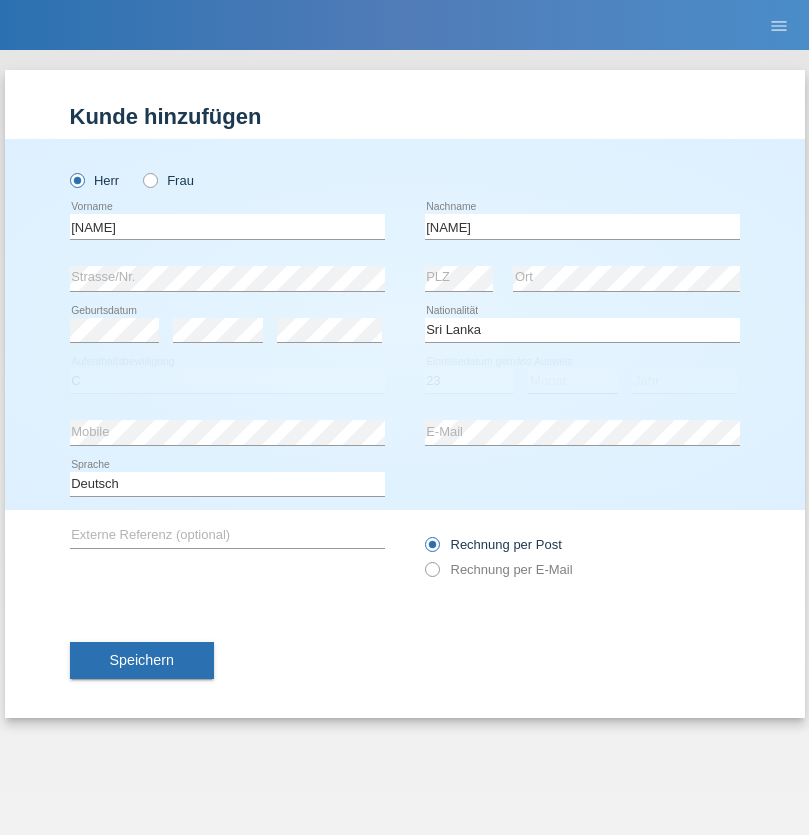 select on "03" 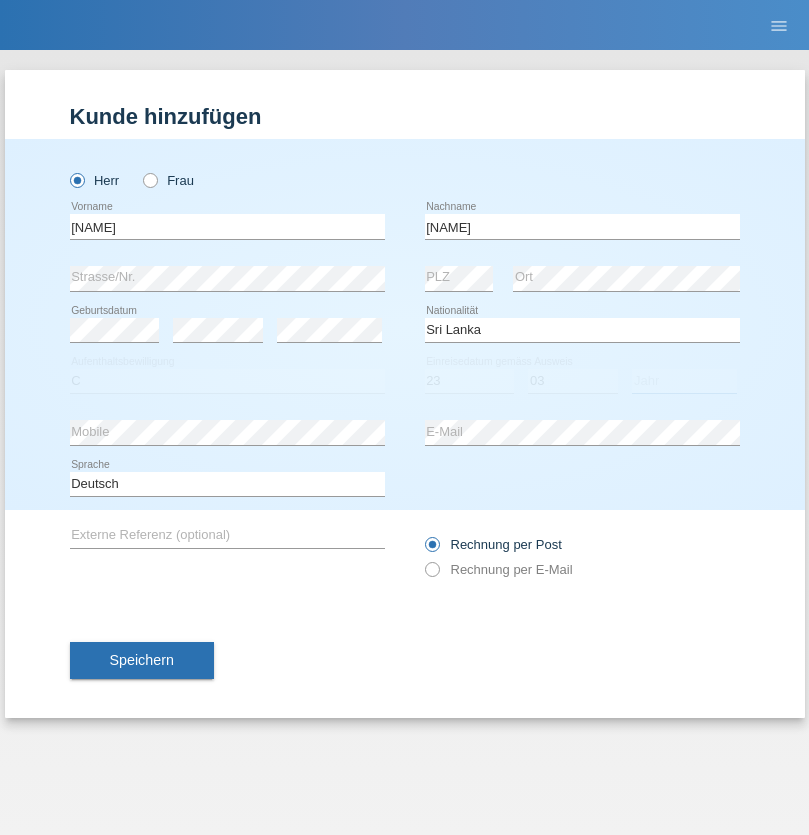 select on "[COUNTRY]" 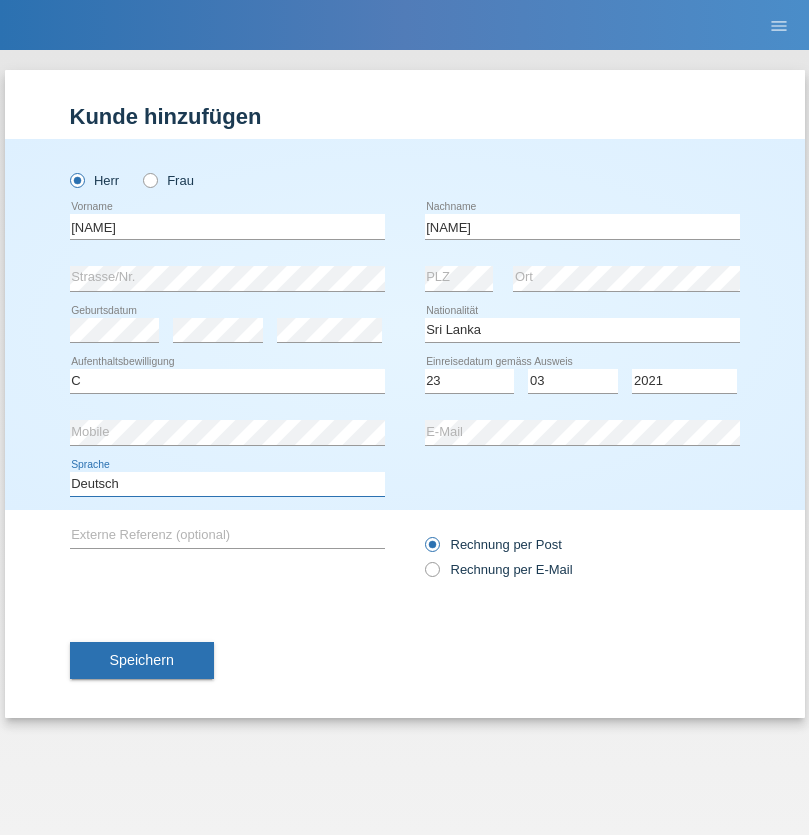 select on "en" 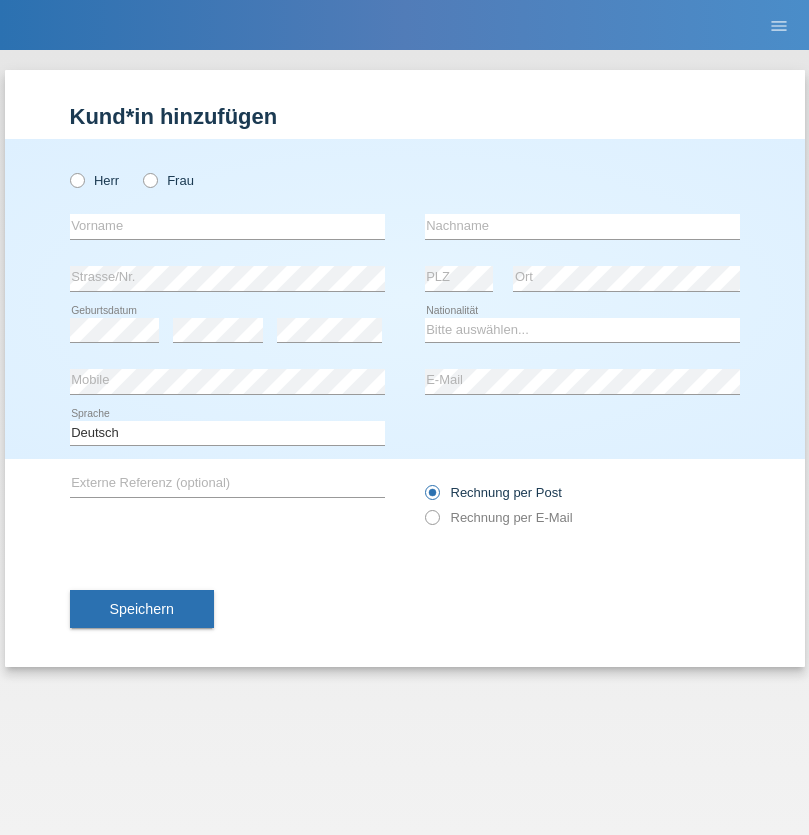 scroll, scrollTop: 0, scrollLeft: 0, axis: both 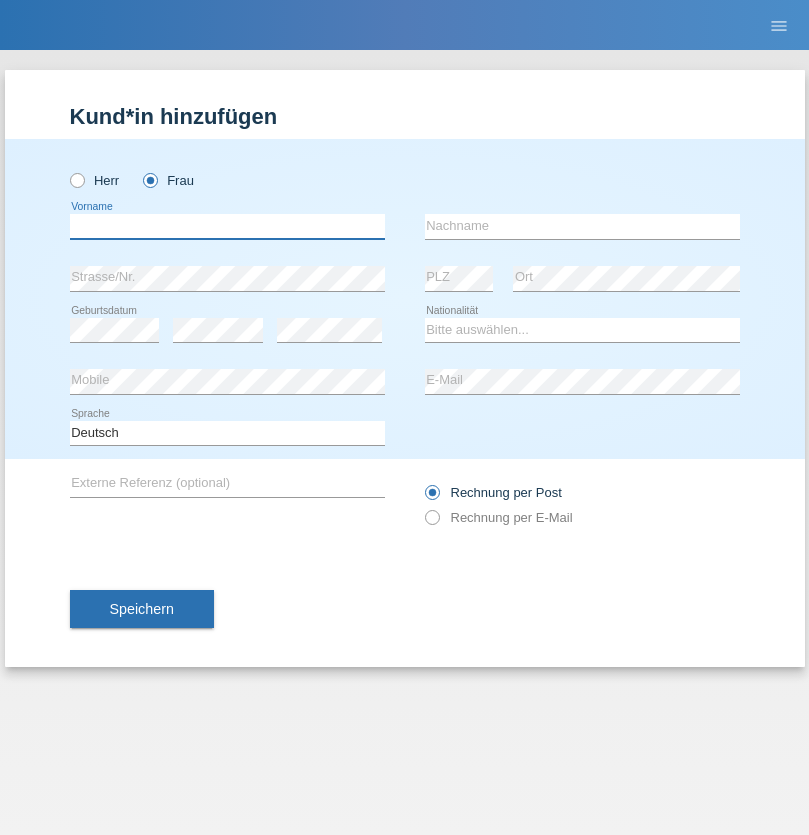 click at bounding box center [227, 226] 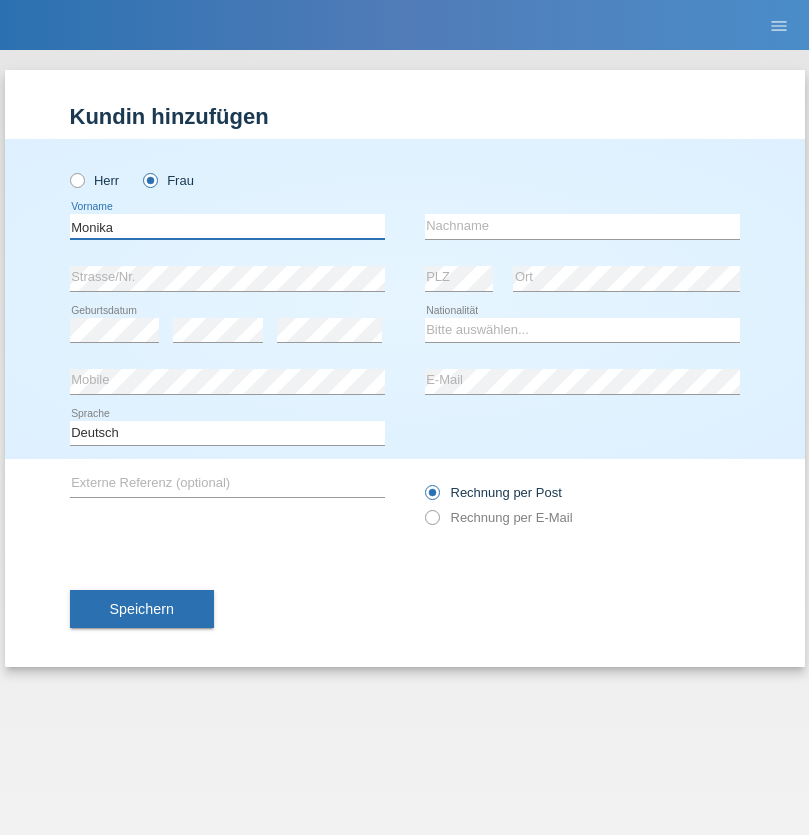 type on "Monika" 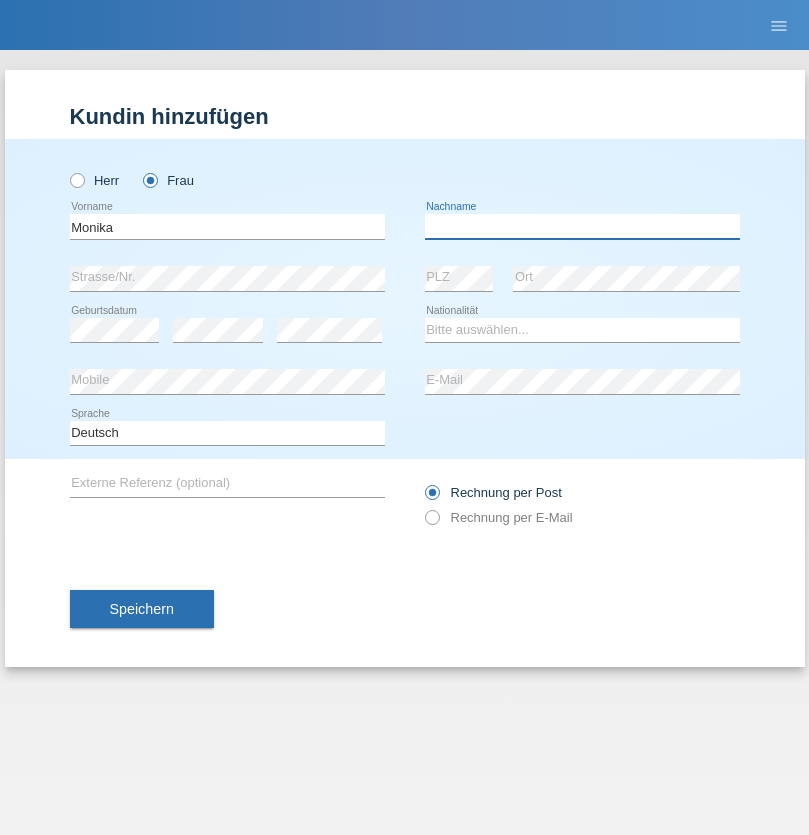 click at bounding box center (582, 226) 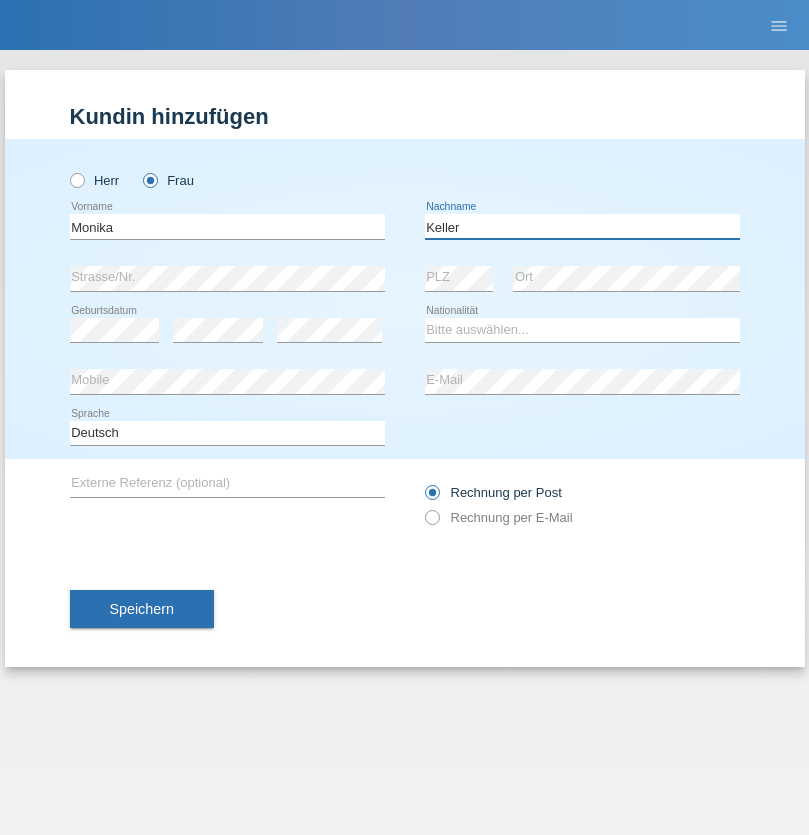 type on "Keller" 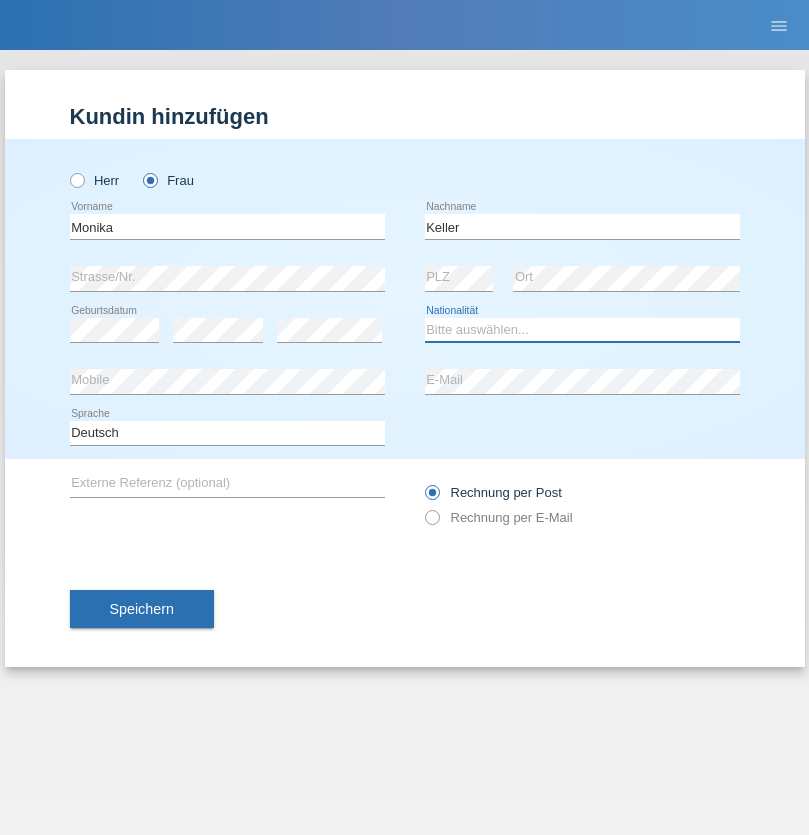 select on "CH" 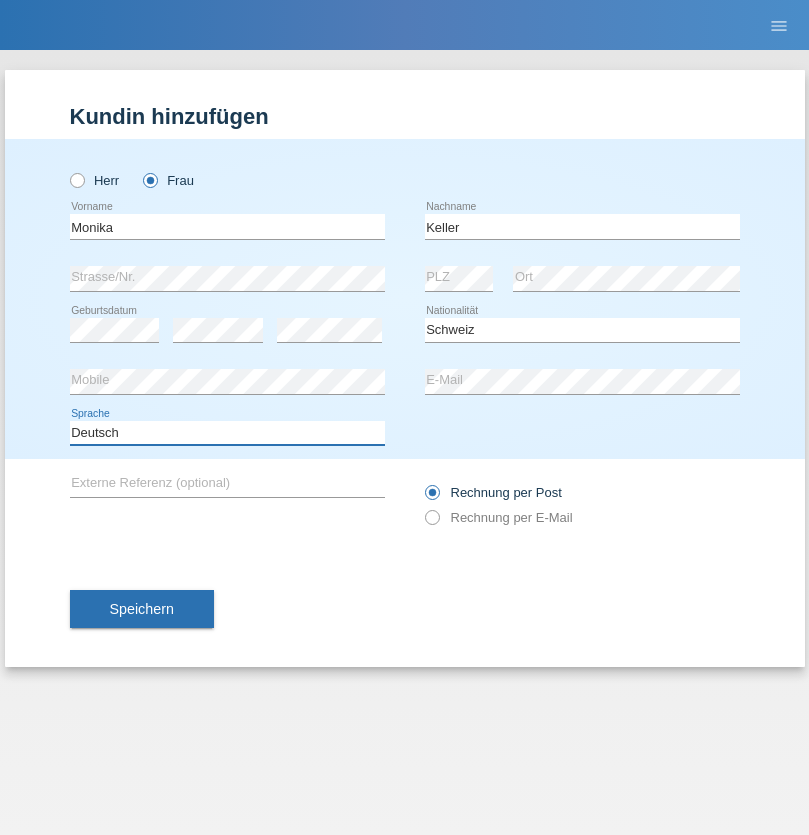select on "en" 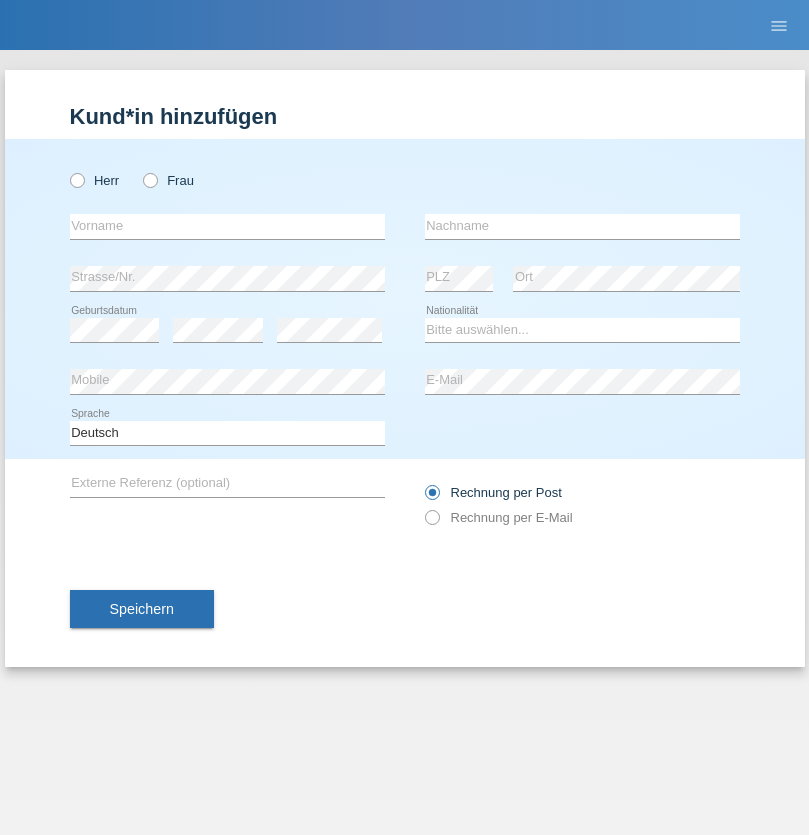 scroll, scrollTop: 0, scrollLeft: 0, axis: both 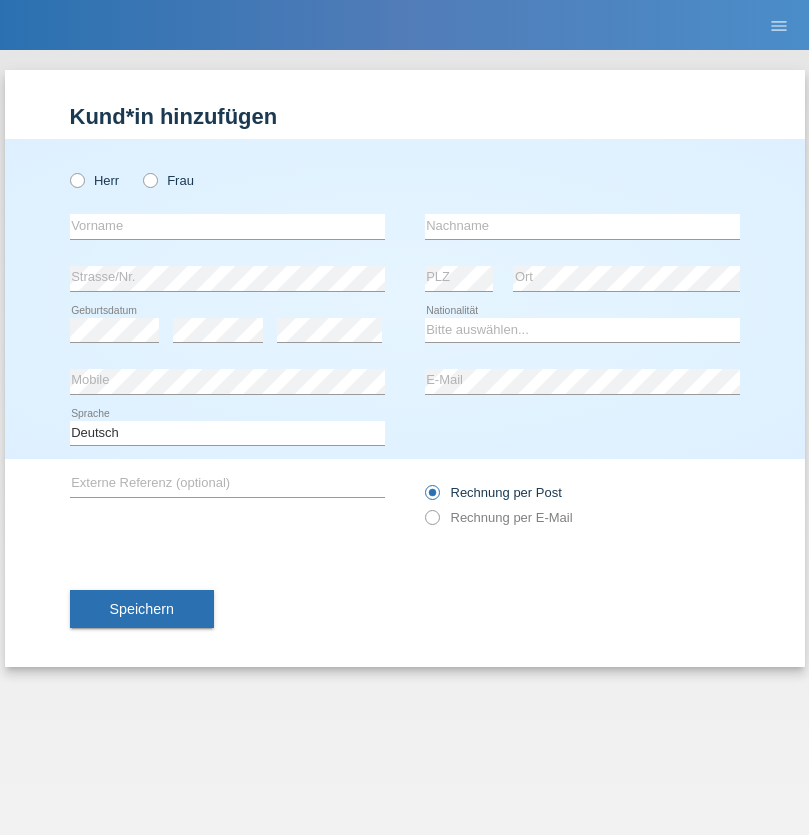 radio on "true" 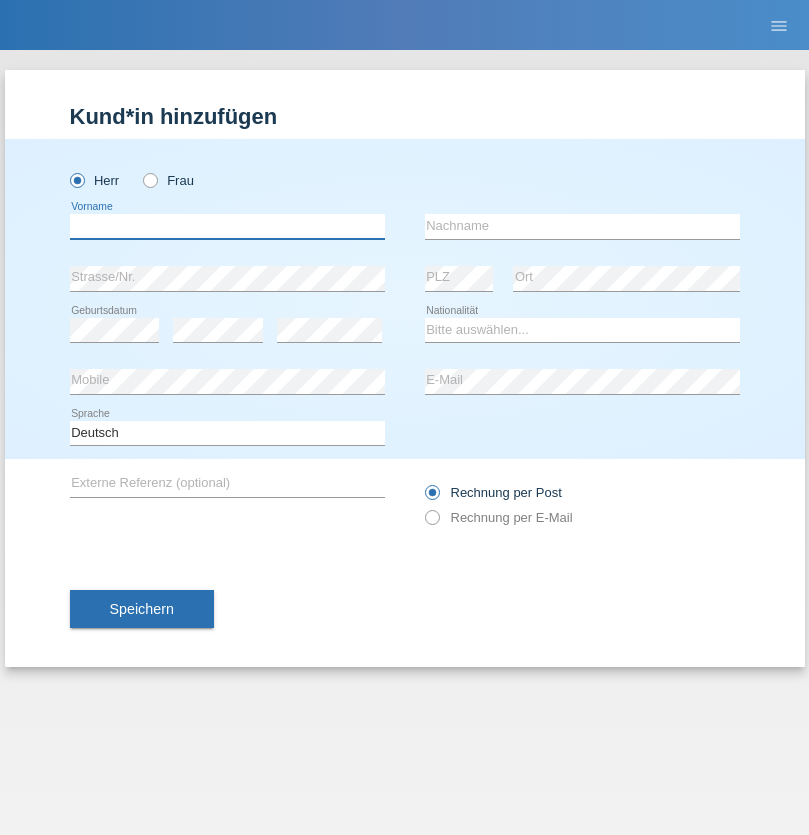 click at bounding box center (227, 226) 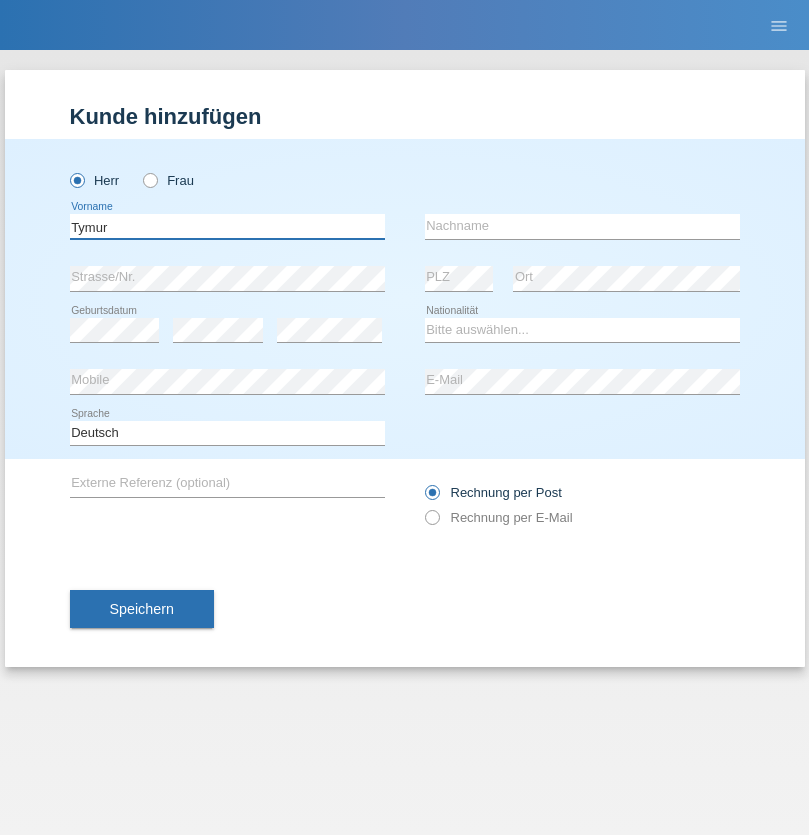 type on "Tymur" 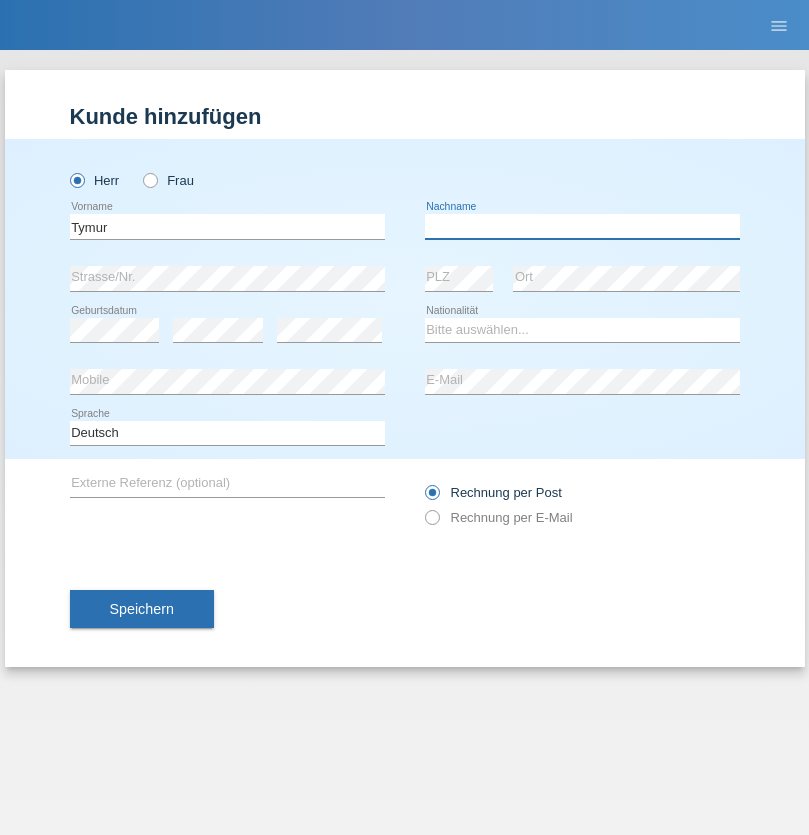 click at bounding box center [582, 226] 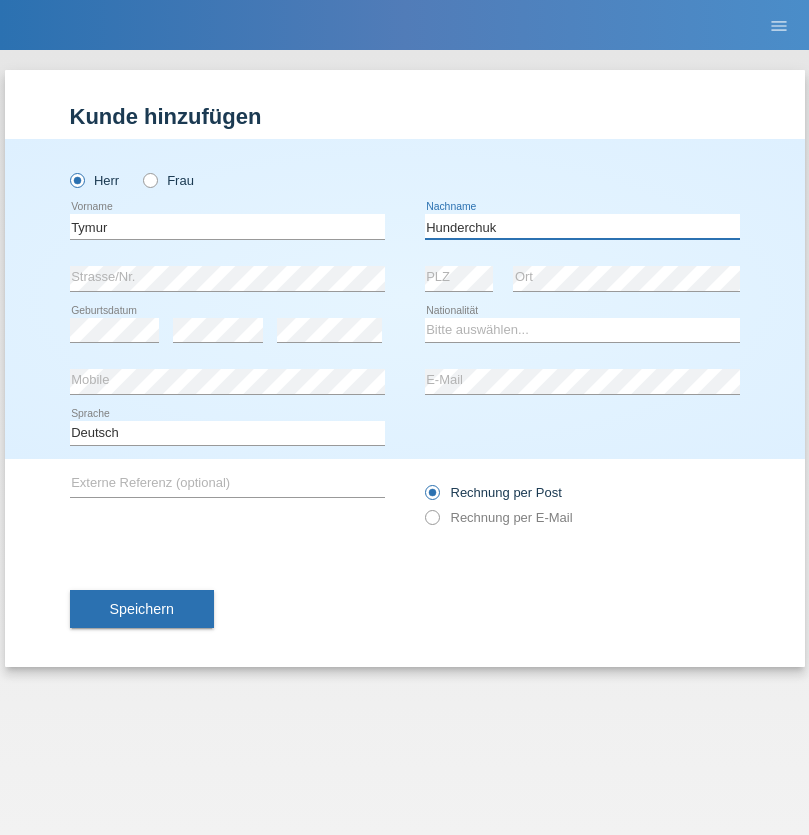 type on "Hunderchuk" 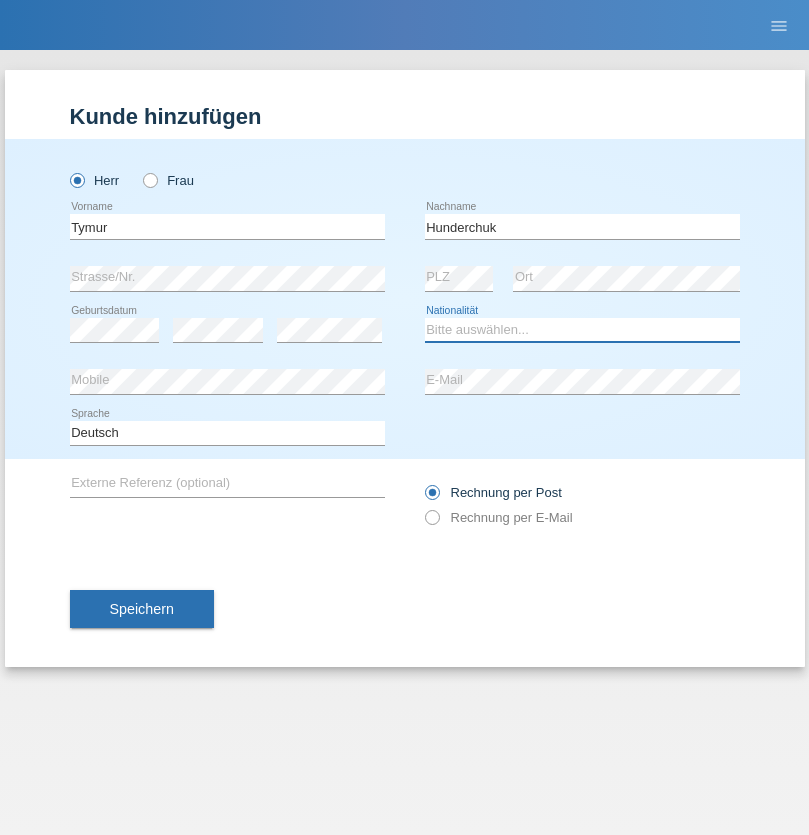 select on "UA" 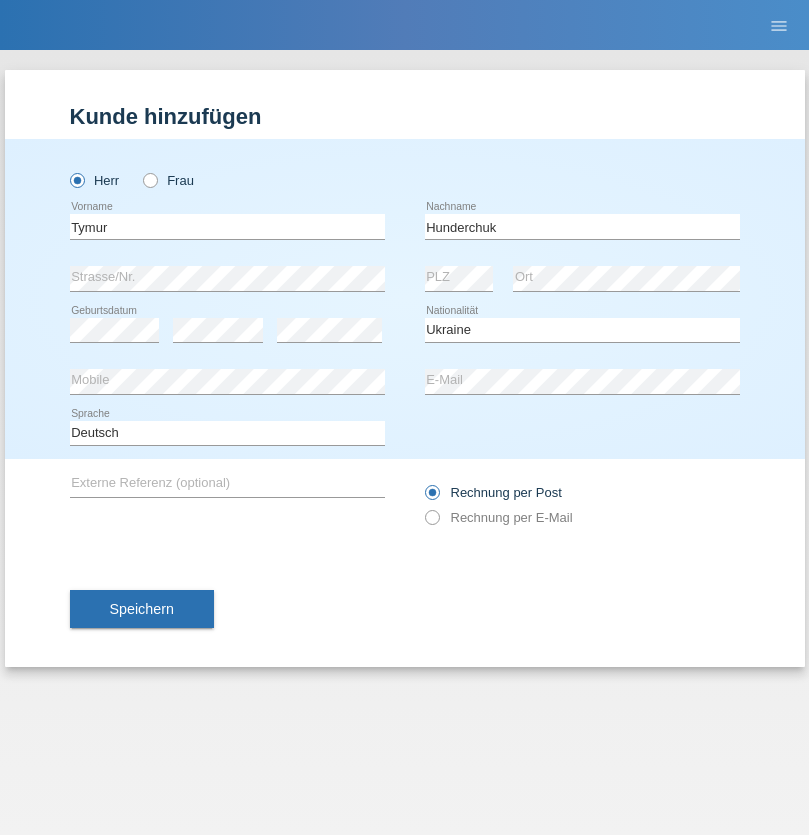 select on "C" 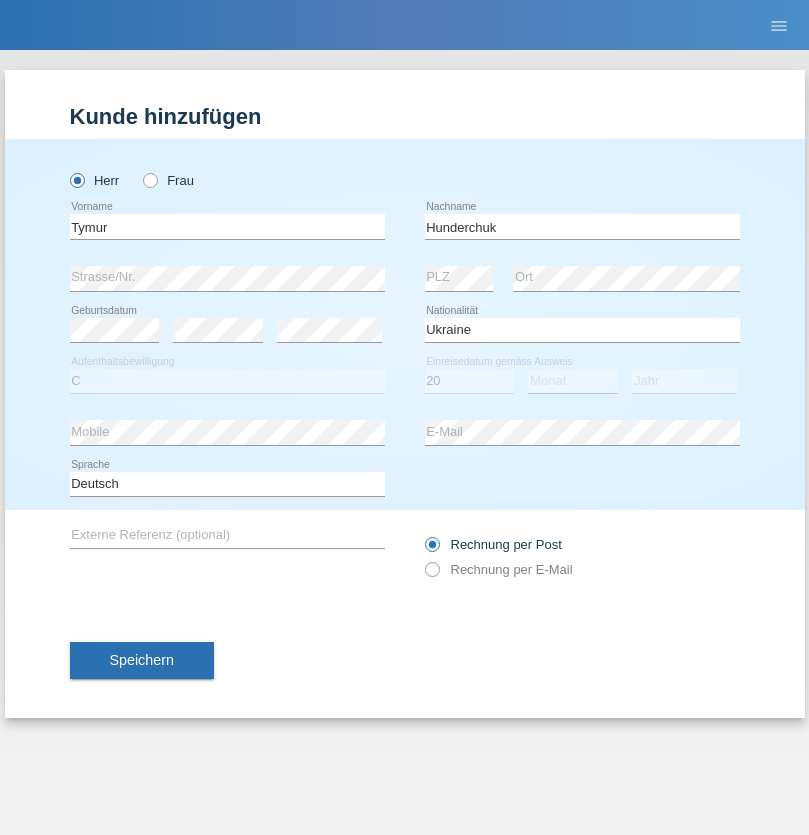 select on "08" 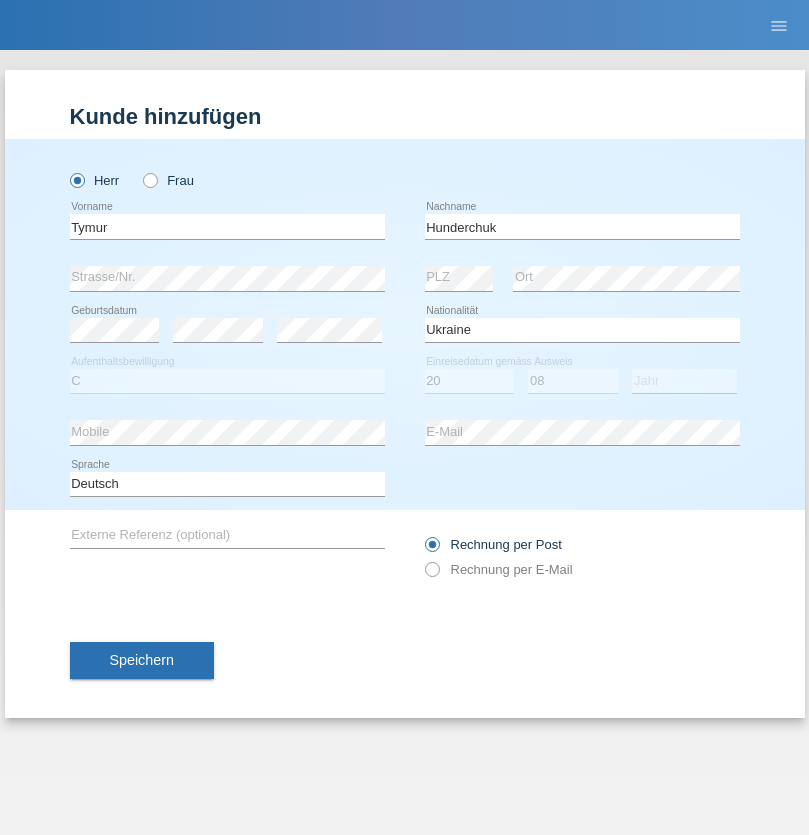 select on "2021" 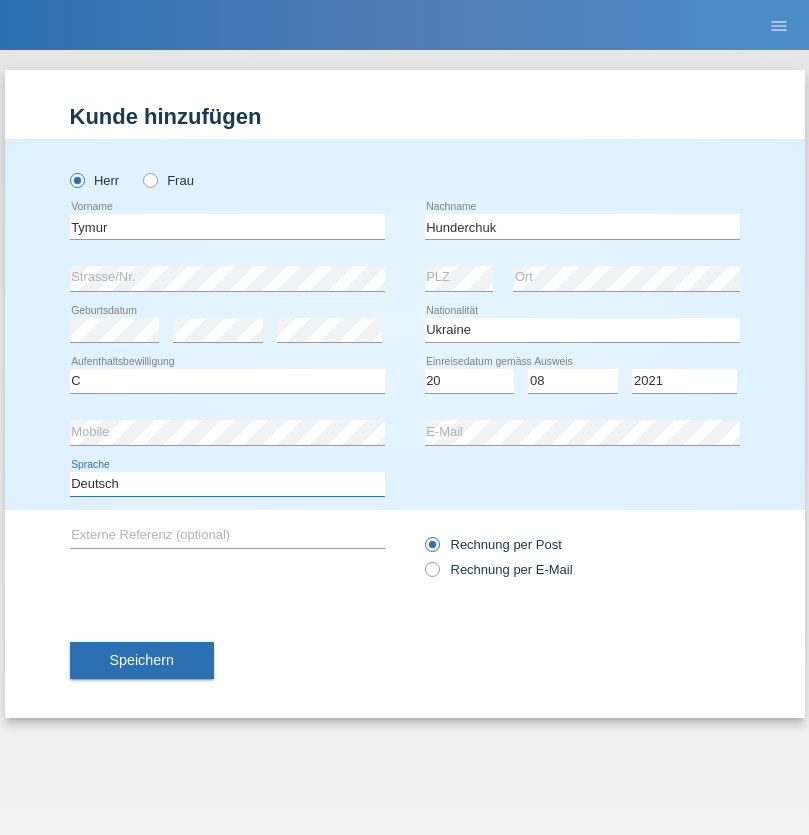 select on "en" 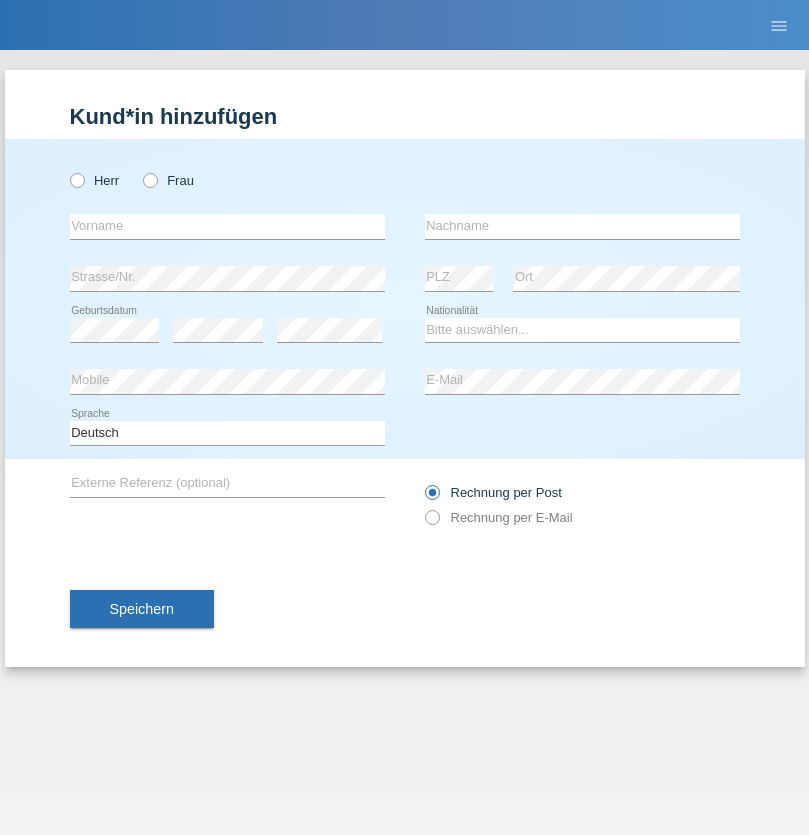 scroll, scrollTop: 0, scrollLeft: 0, axis: both 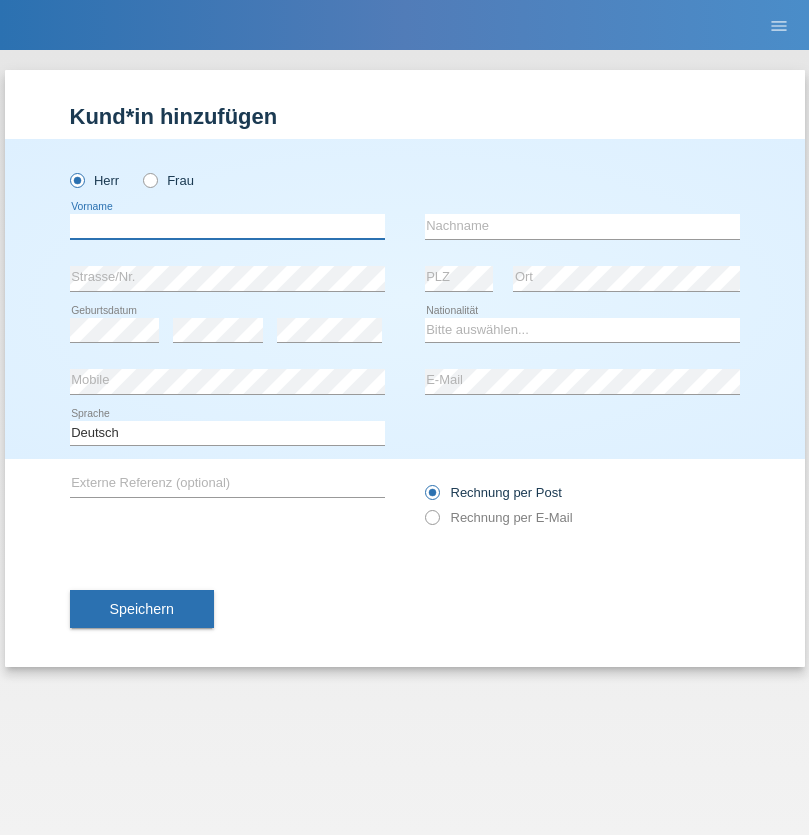 click at bounding box center [227, 226] 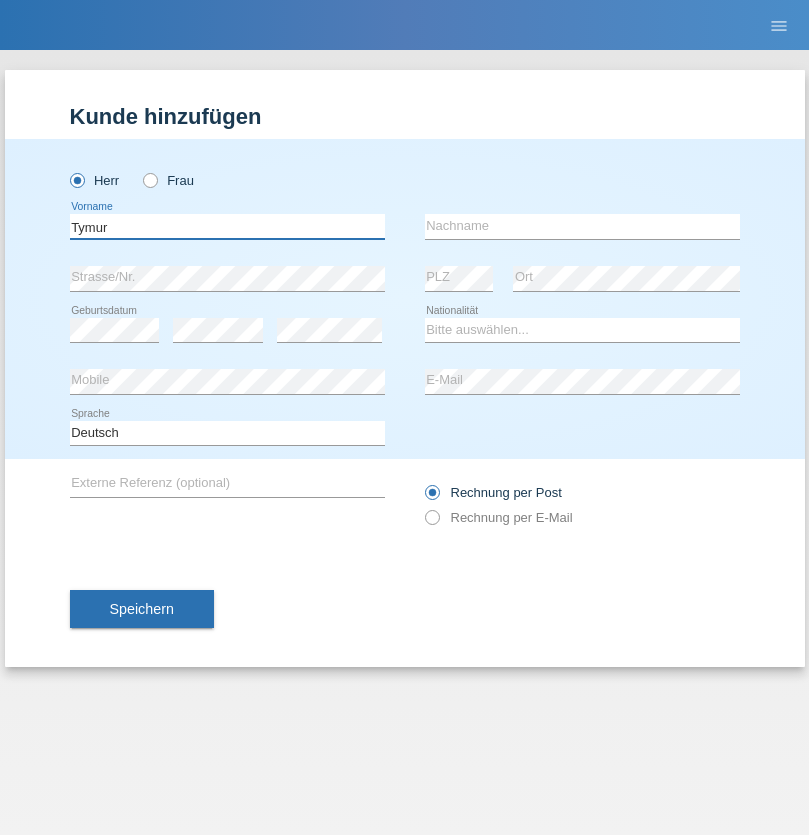 type on "Tymur" 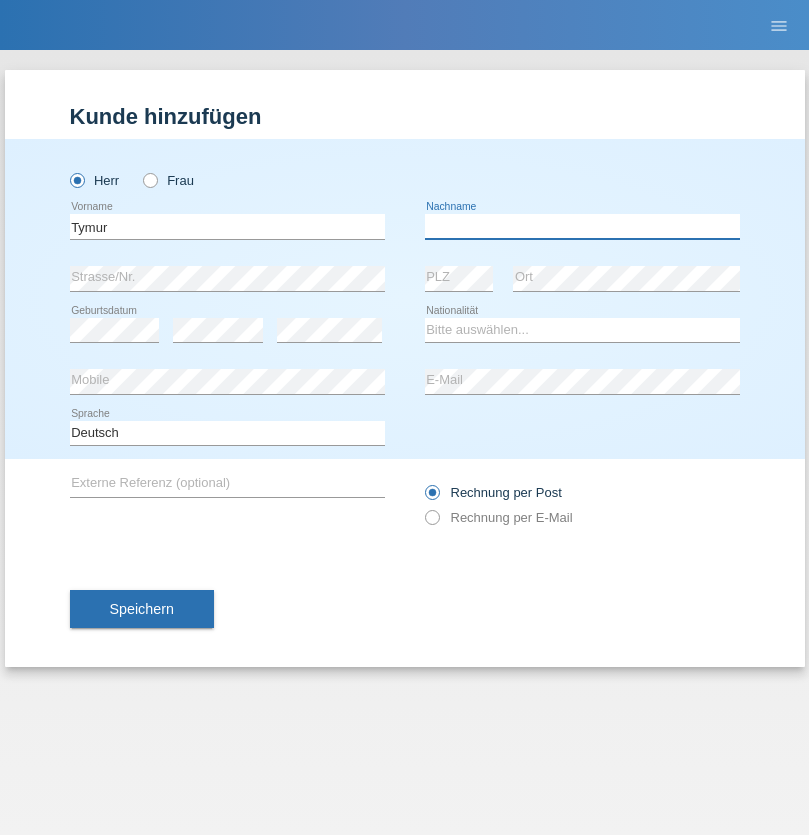 click at bounding box center (582, 226) 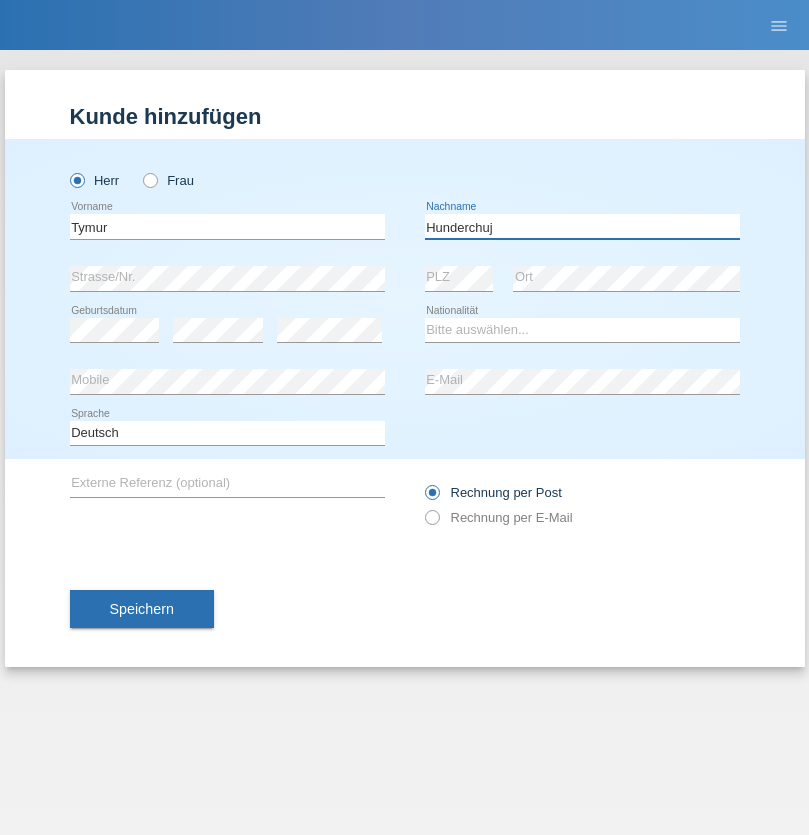 type on "Hunderchuj" 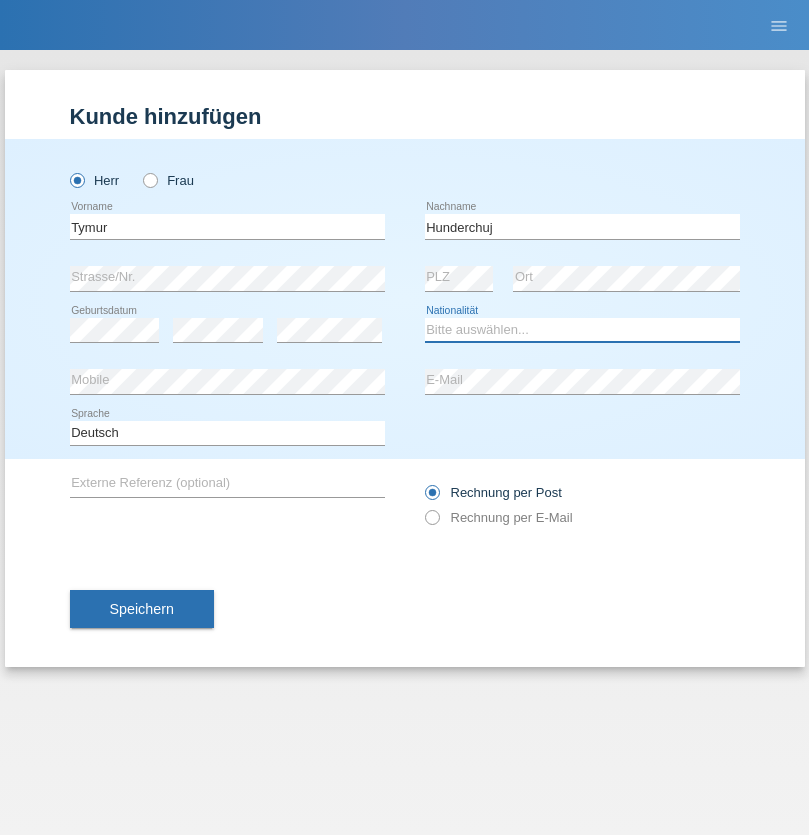 select on "UA" 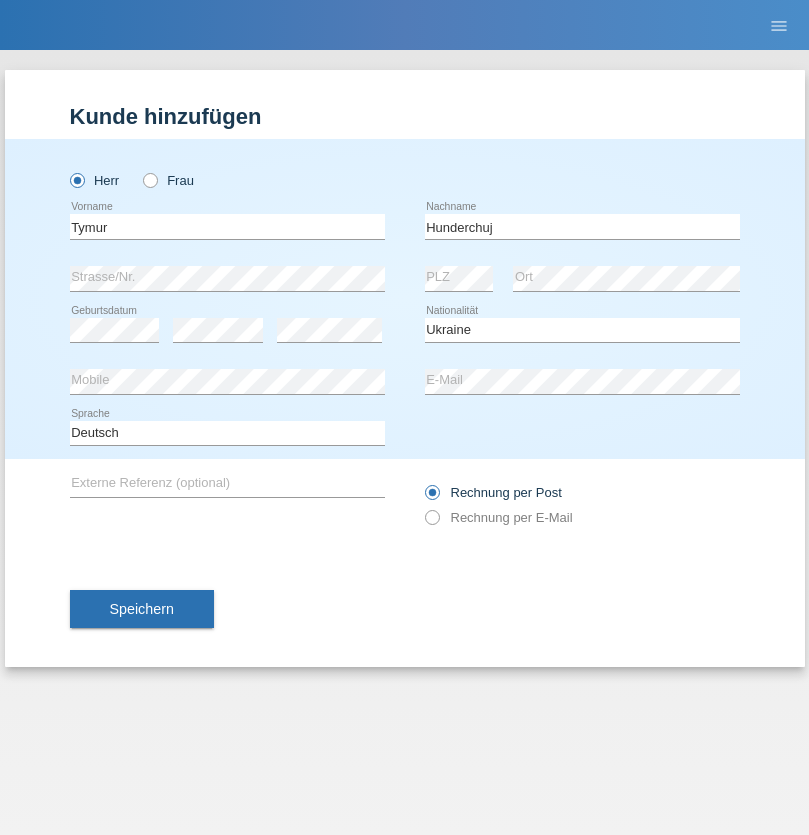 select on "C" 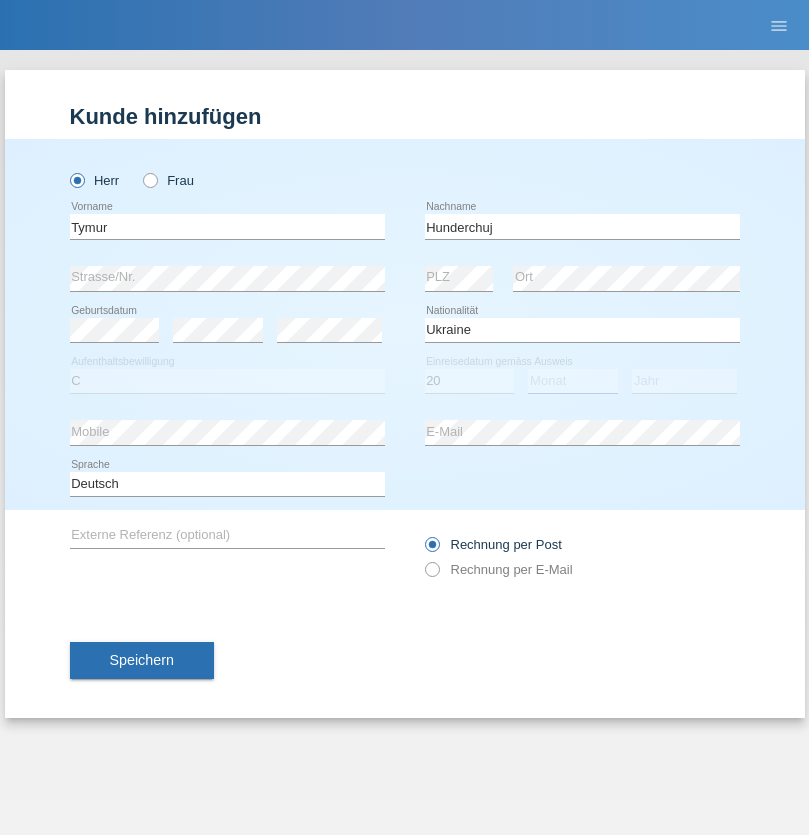 select on "08" 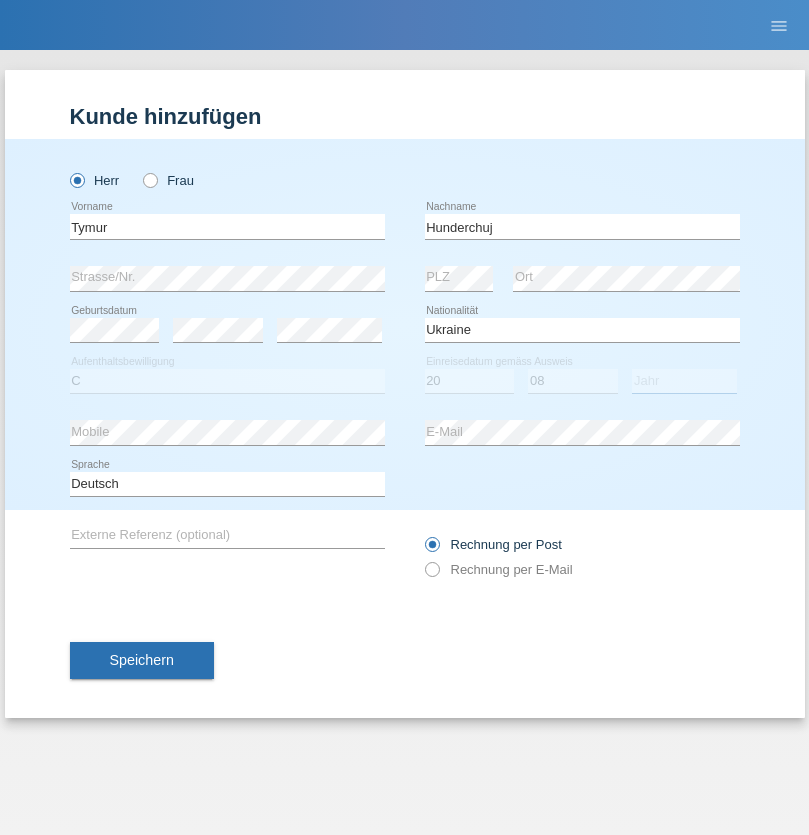 select on "2021" 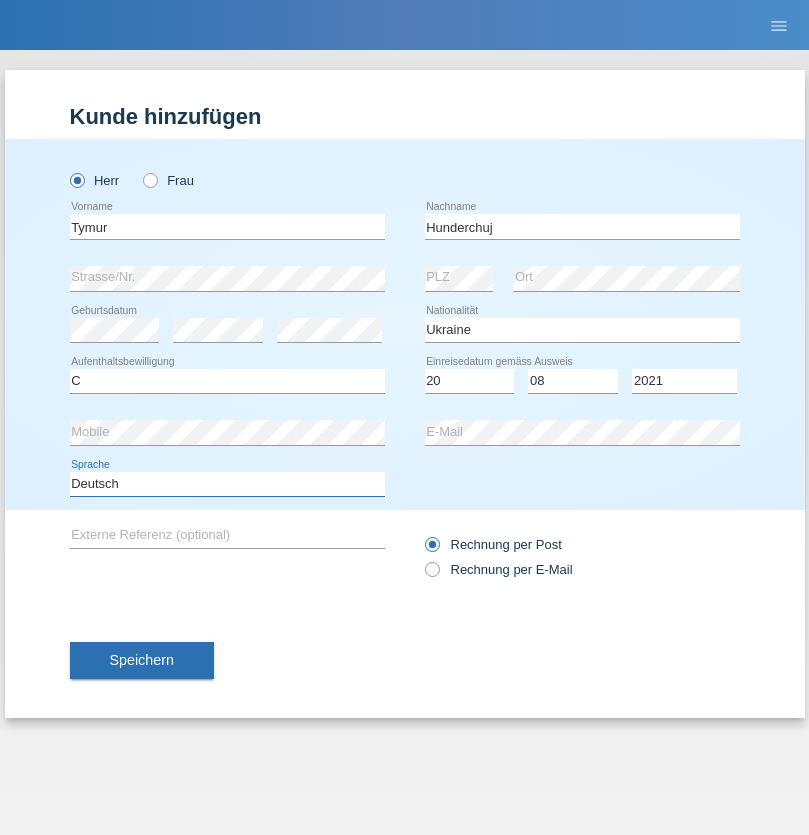 select on "en" 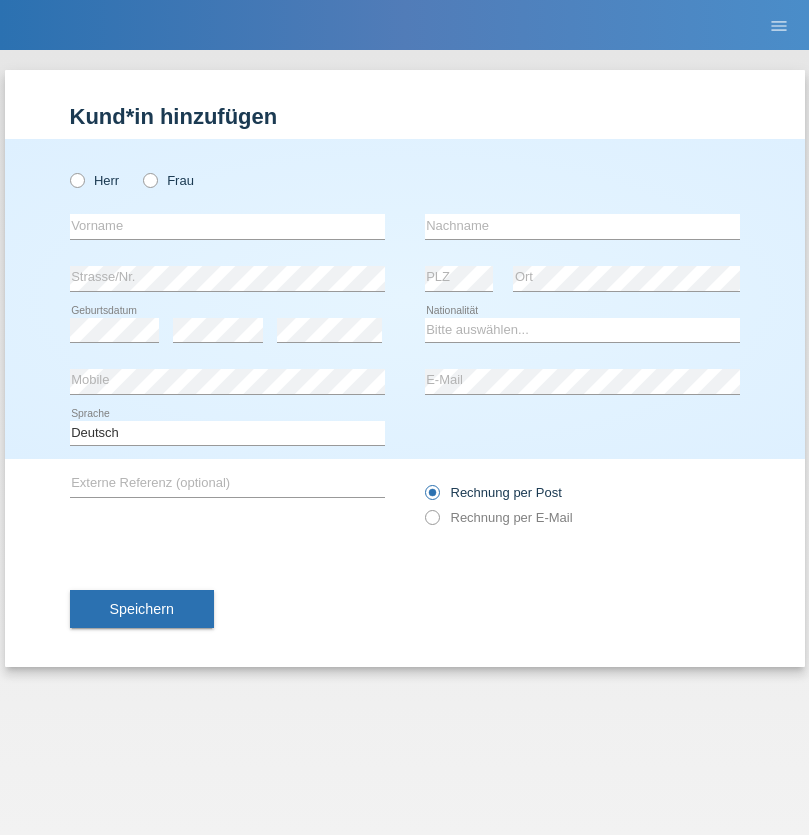 scroll, scrollTop: 0, scrollLeft: 0, axis: both 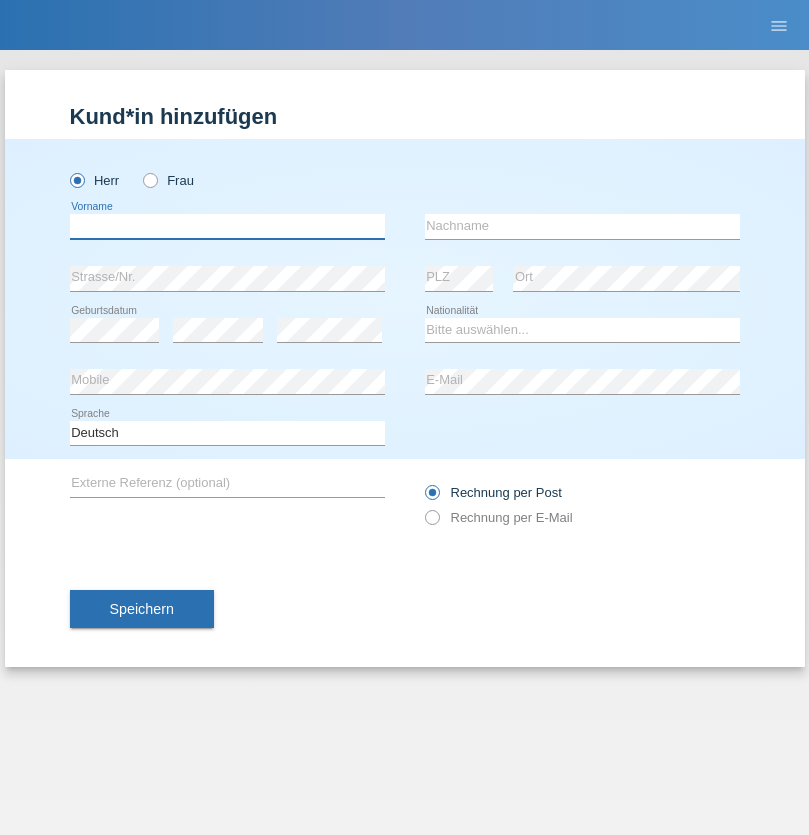 click at bounding box center (227, 226) 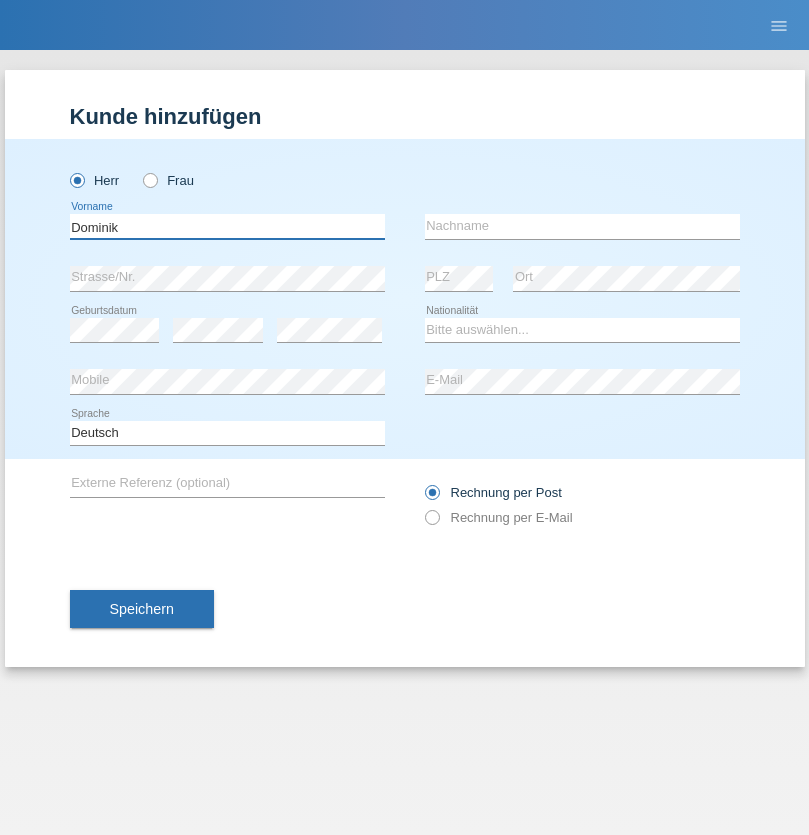 type on "Dominik" 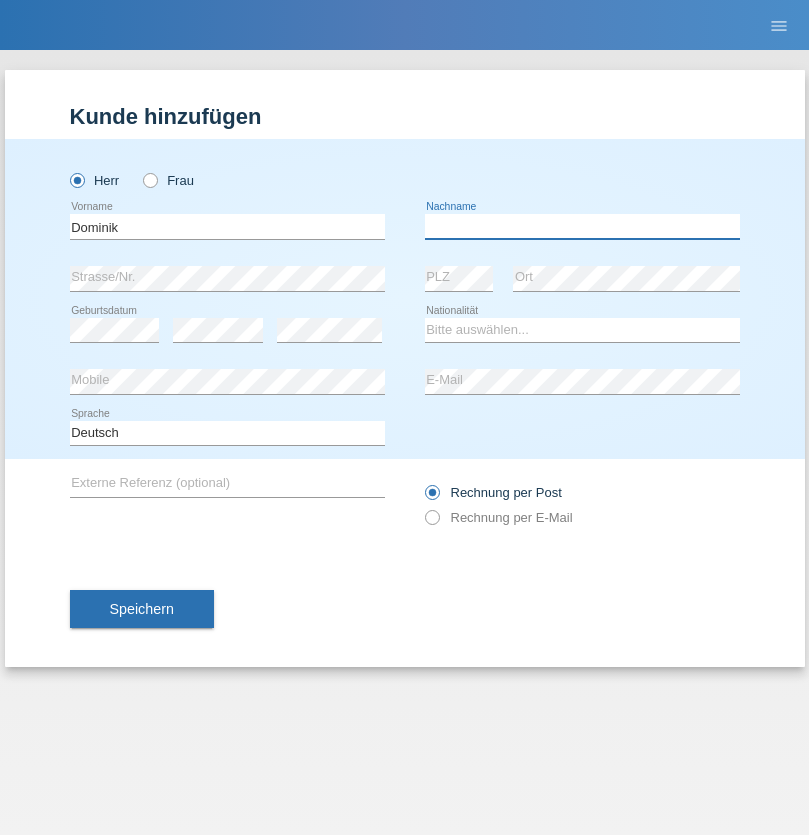 click at bounding box center [582, 226] 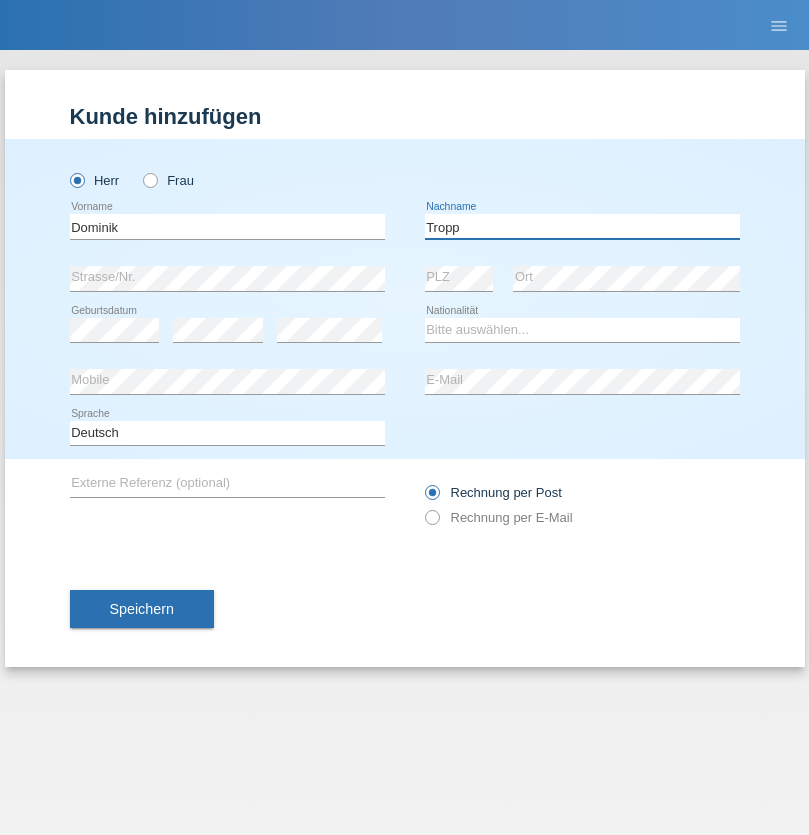 type on "Tropp" 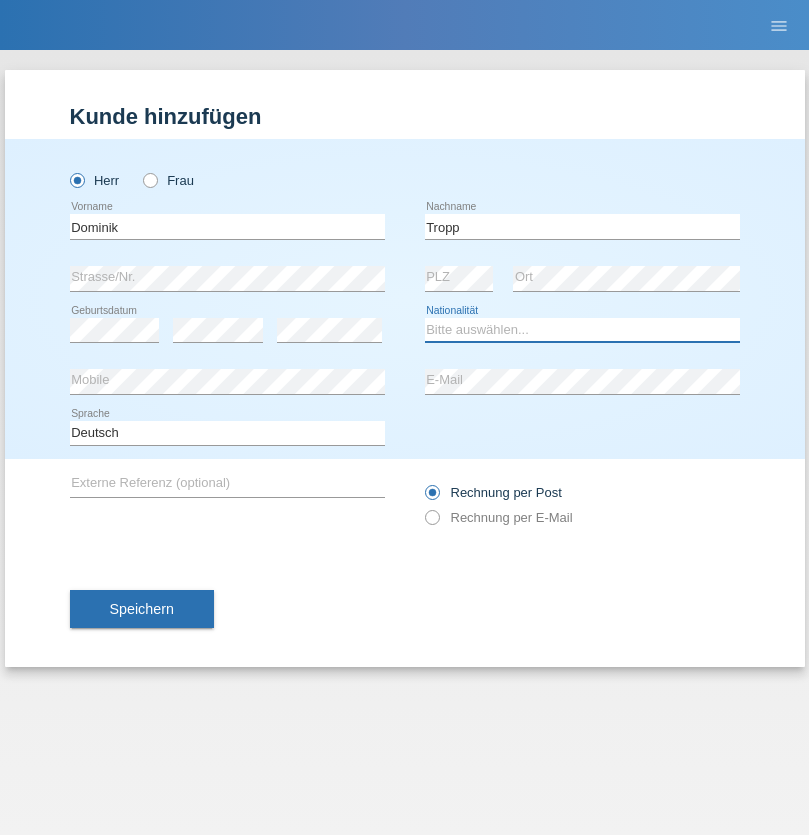 select on "SK" 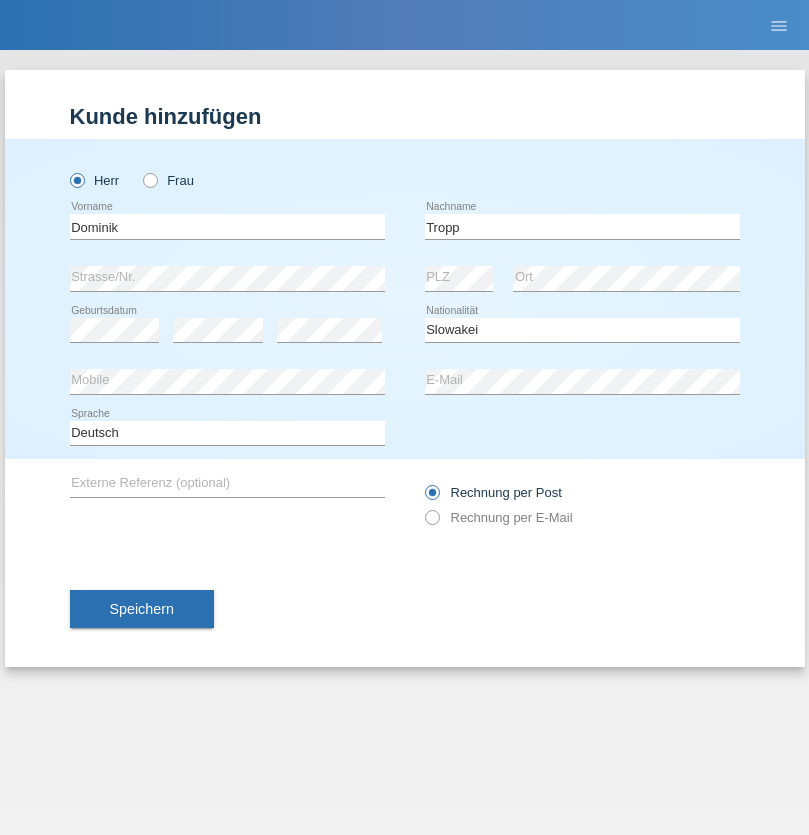 select on "C" 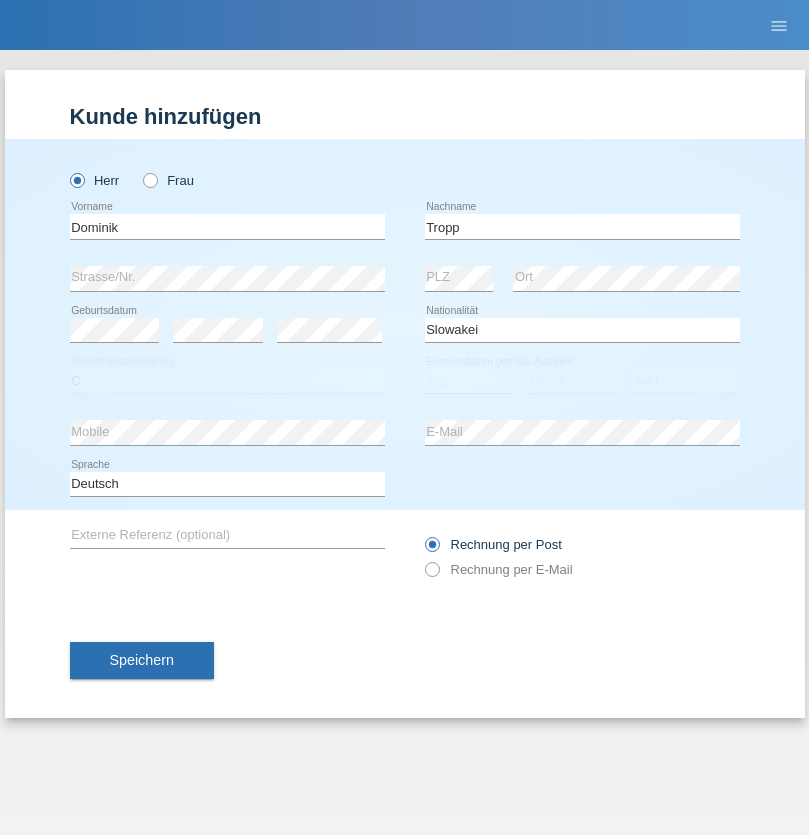 select on "09" 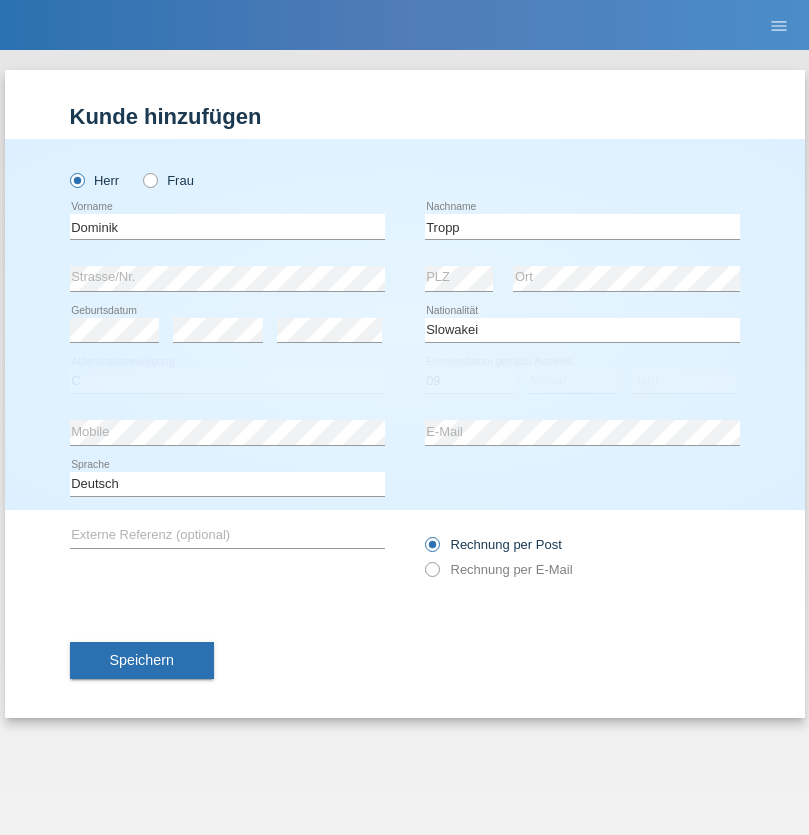 select on "08" 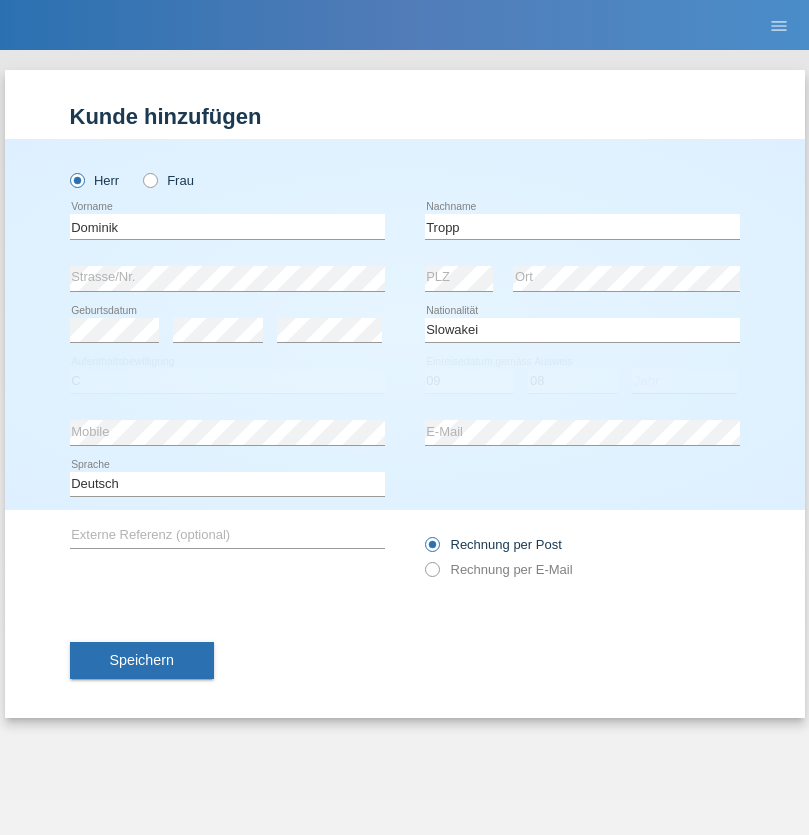 select on "2021" 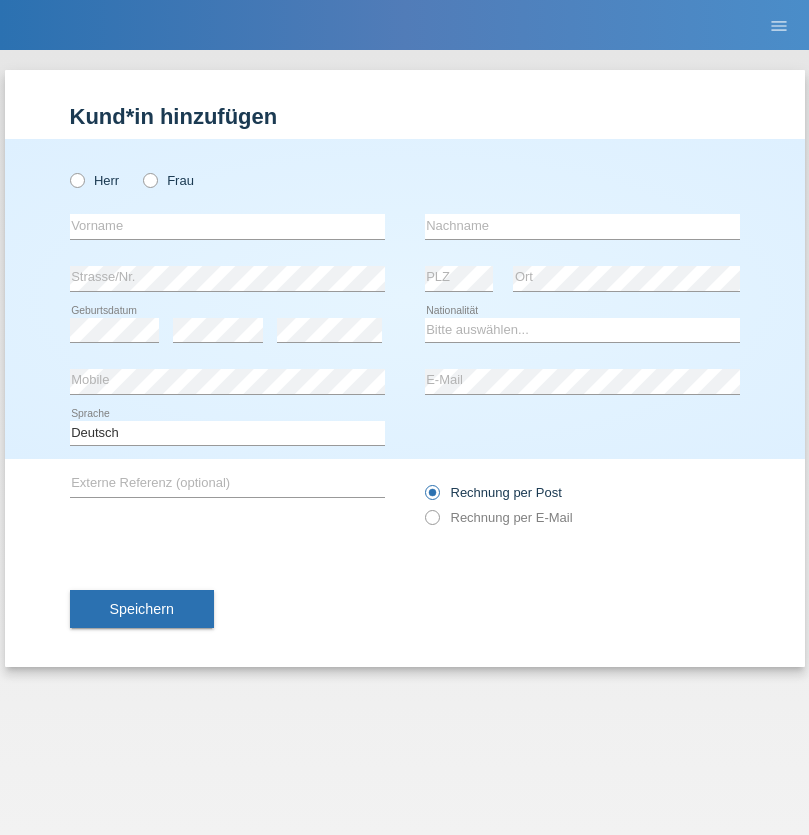 scroll, scrollTop: 0, scrollLeft: 0, axis: both 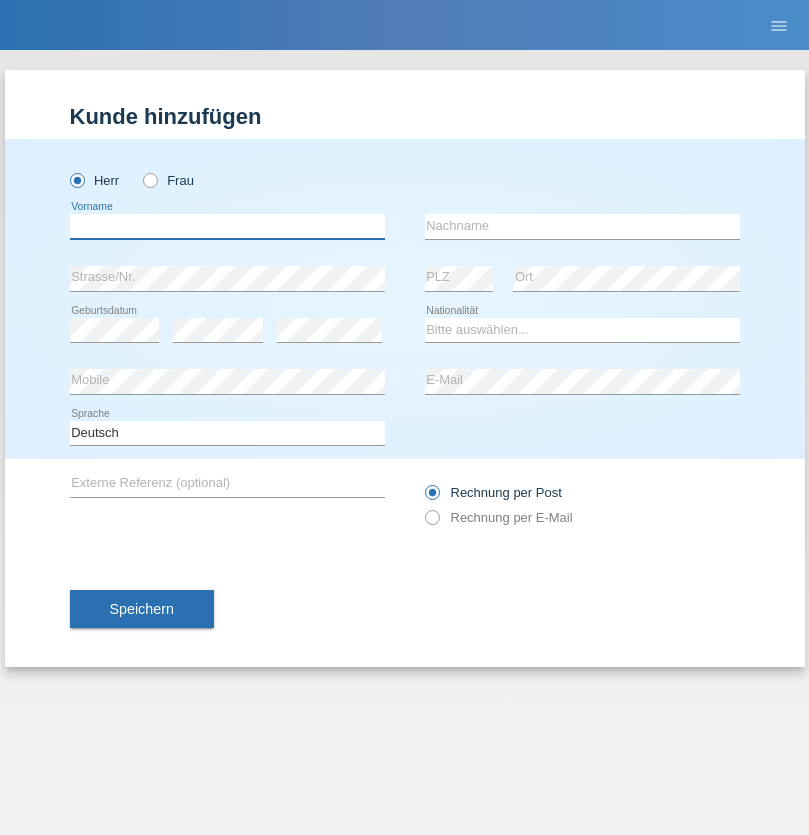 click at bounding box center (227, 226) 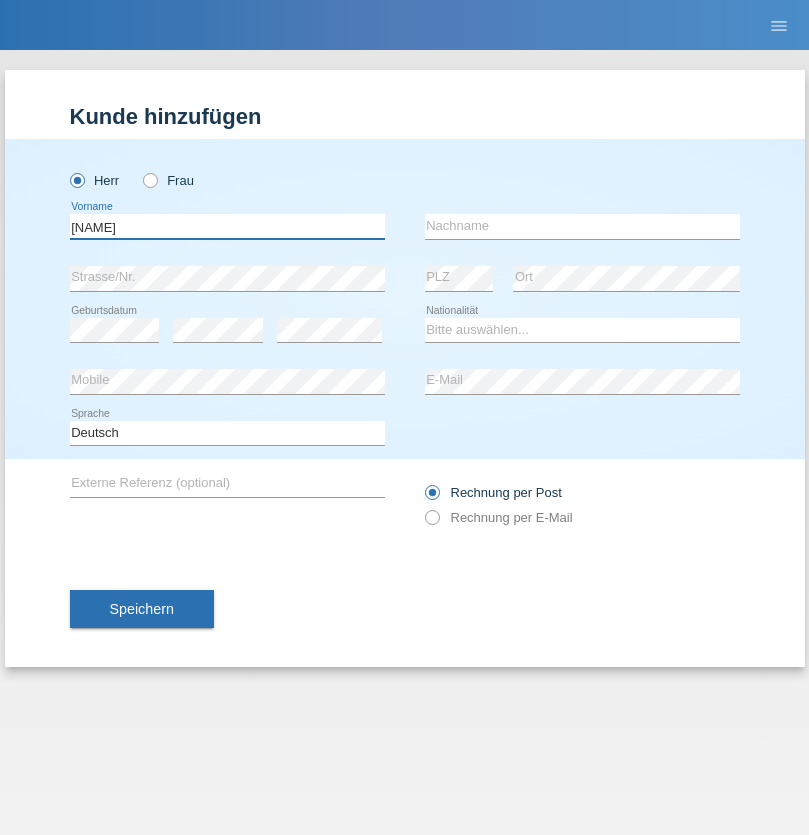 type on "[NAME]" 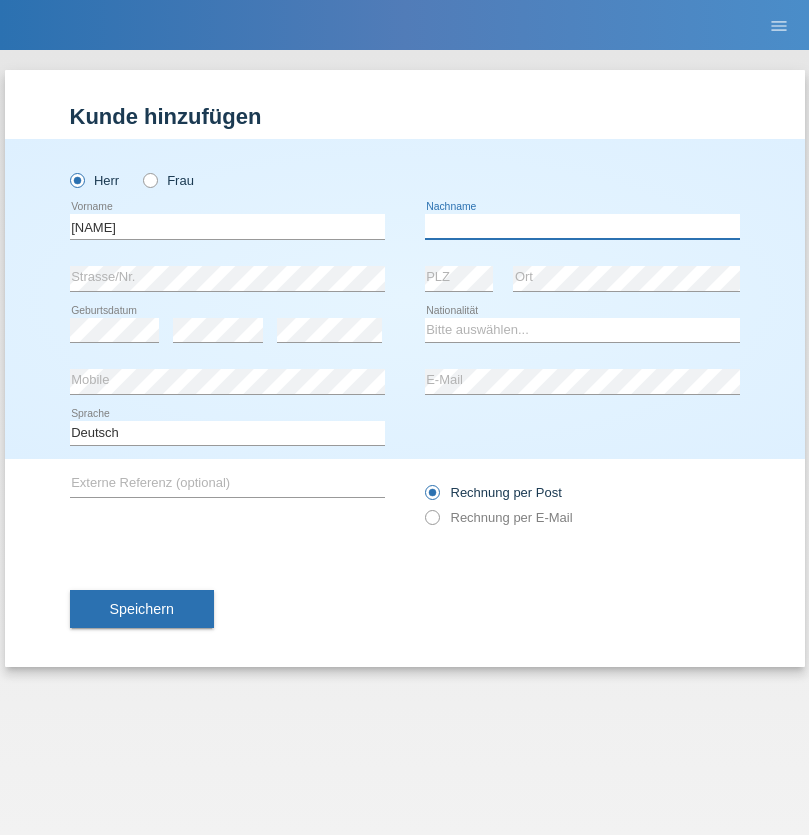 click at bounding box center (582, 226) 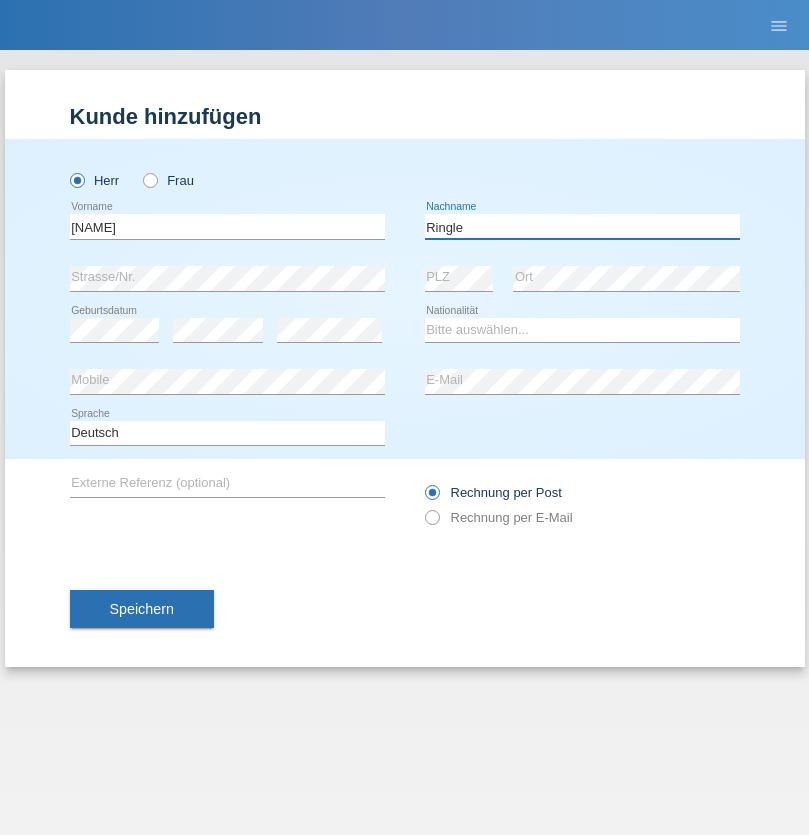 type on "Ringle" 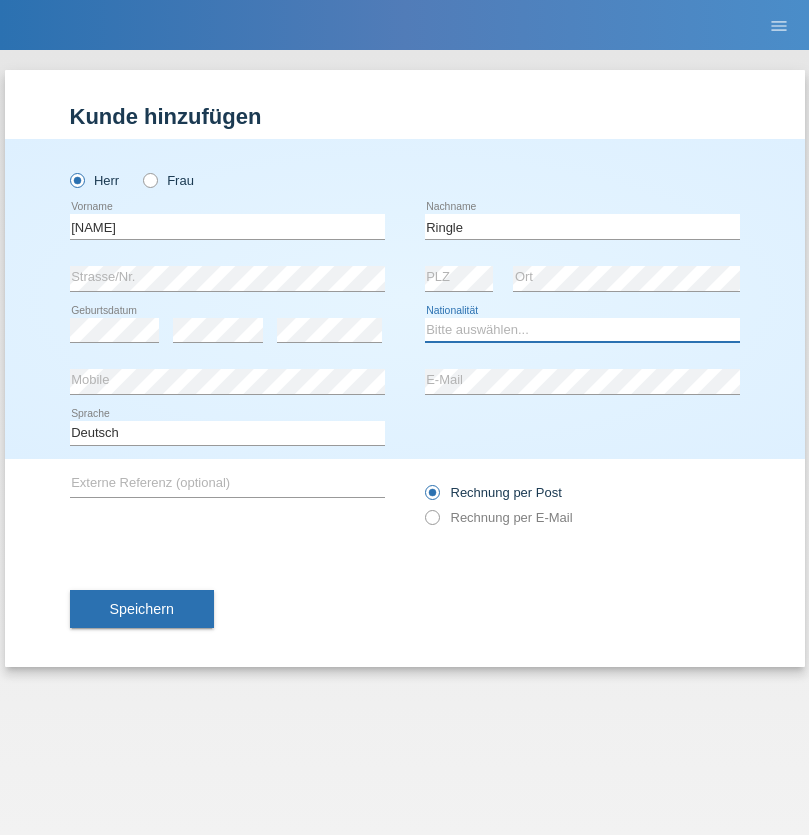 select on "DE" 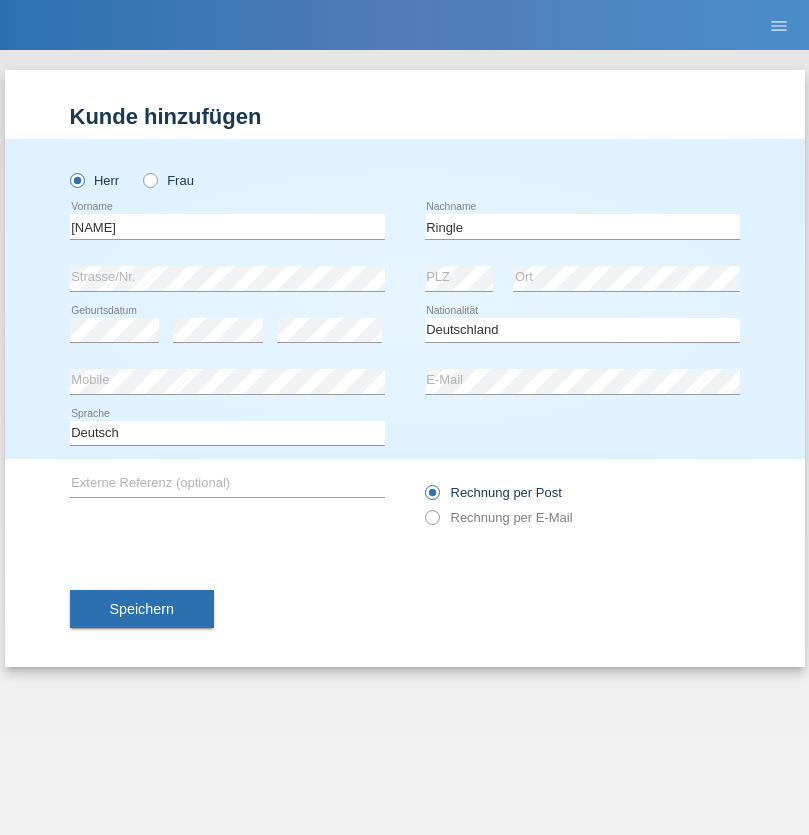 select on "C" 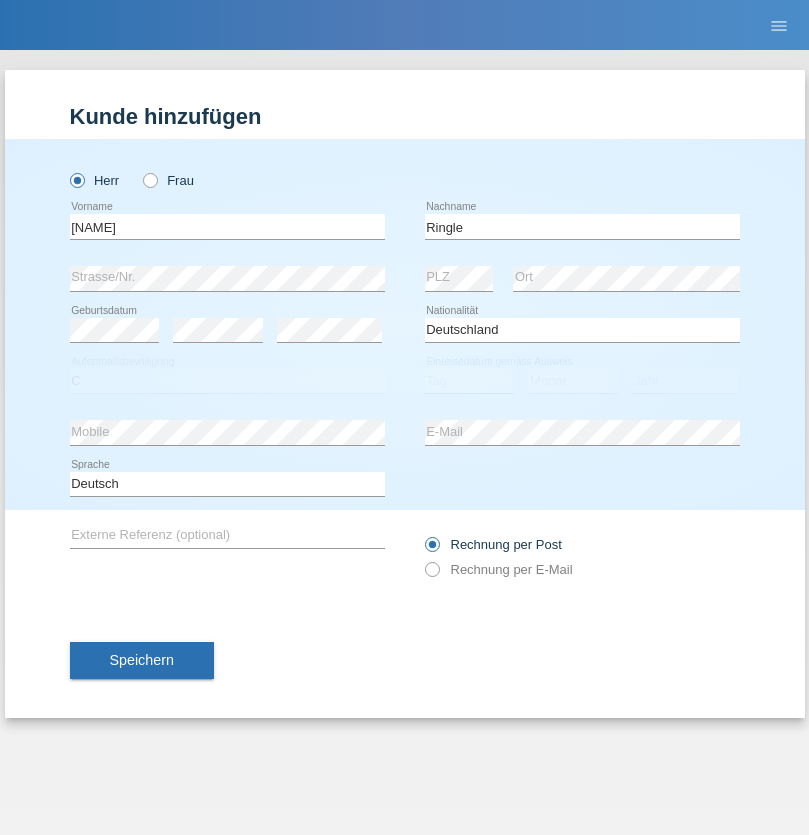 select on "06" 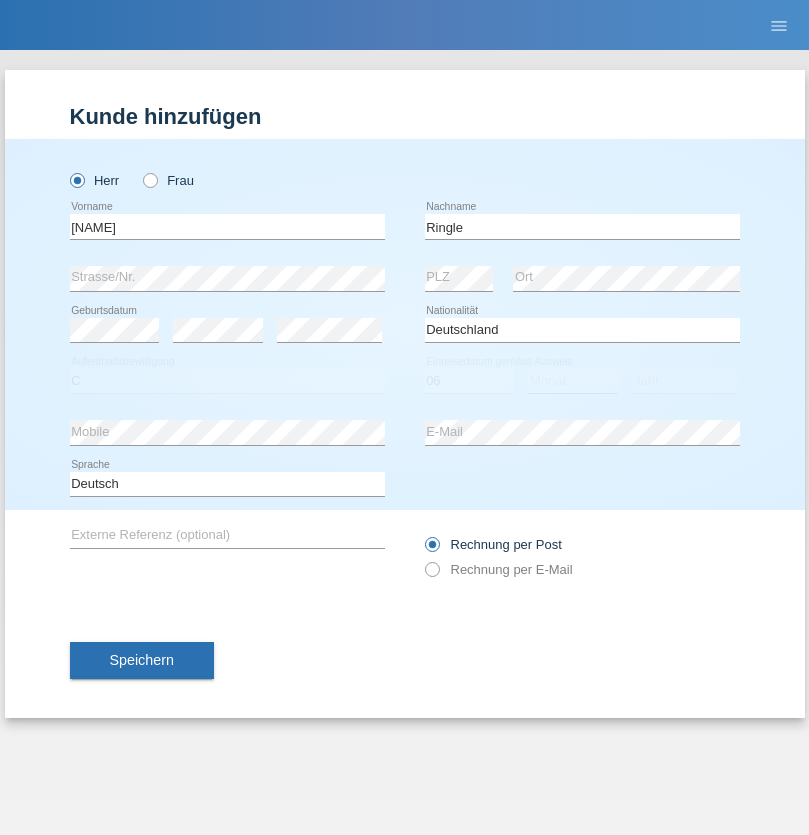 select on "01" 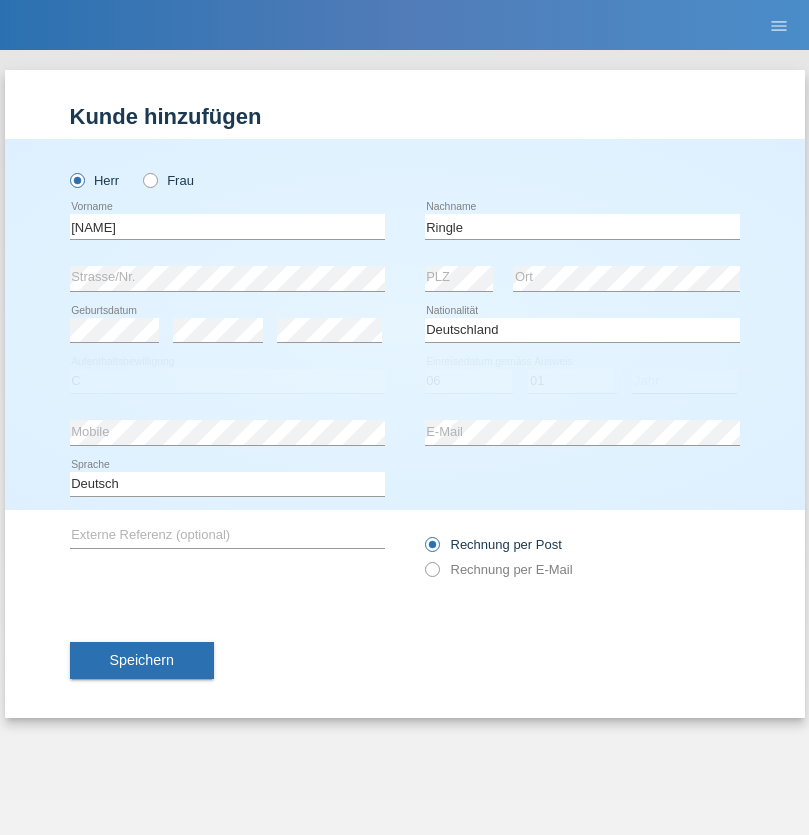 select on "2021" 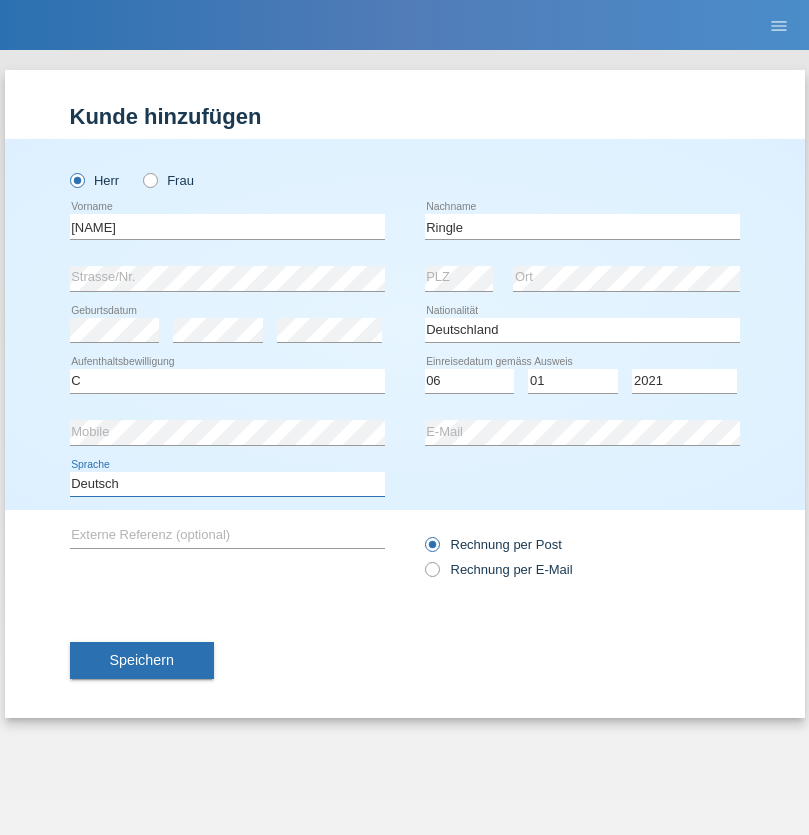 select on "en" 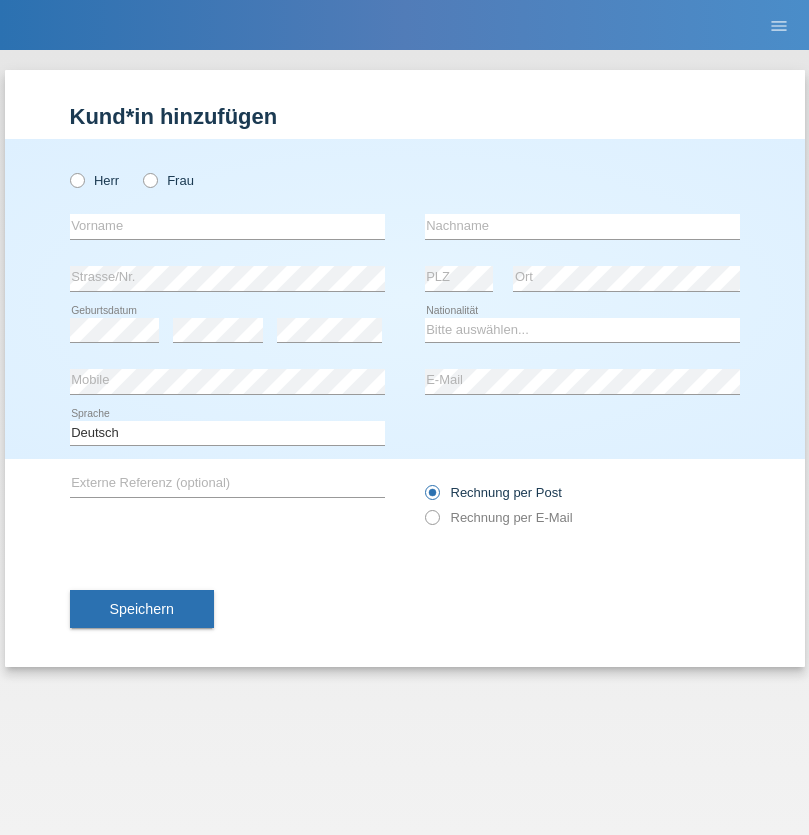 scroll, scrollTop: 0, scrollLeft: 0, axis: both 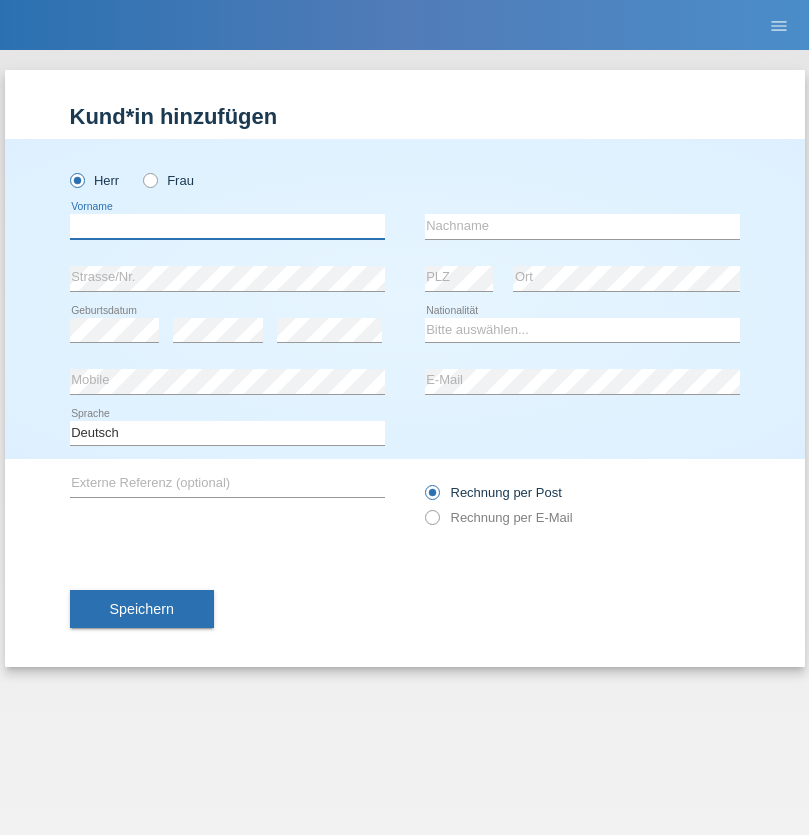 click at bounding box center [227, 226] 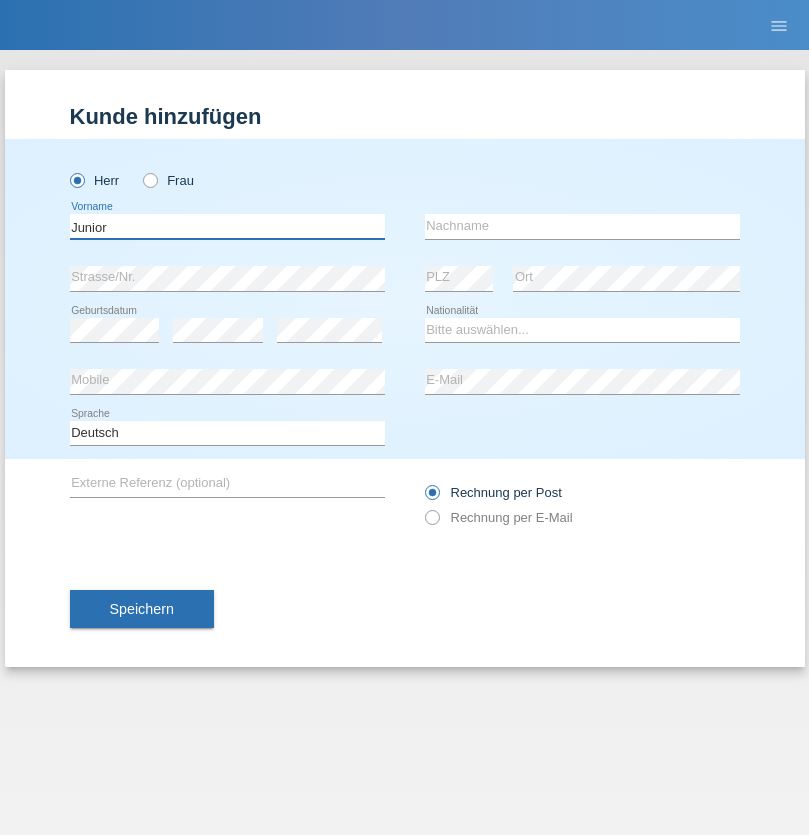 type on "Junior" 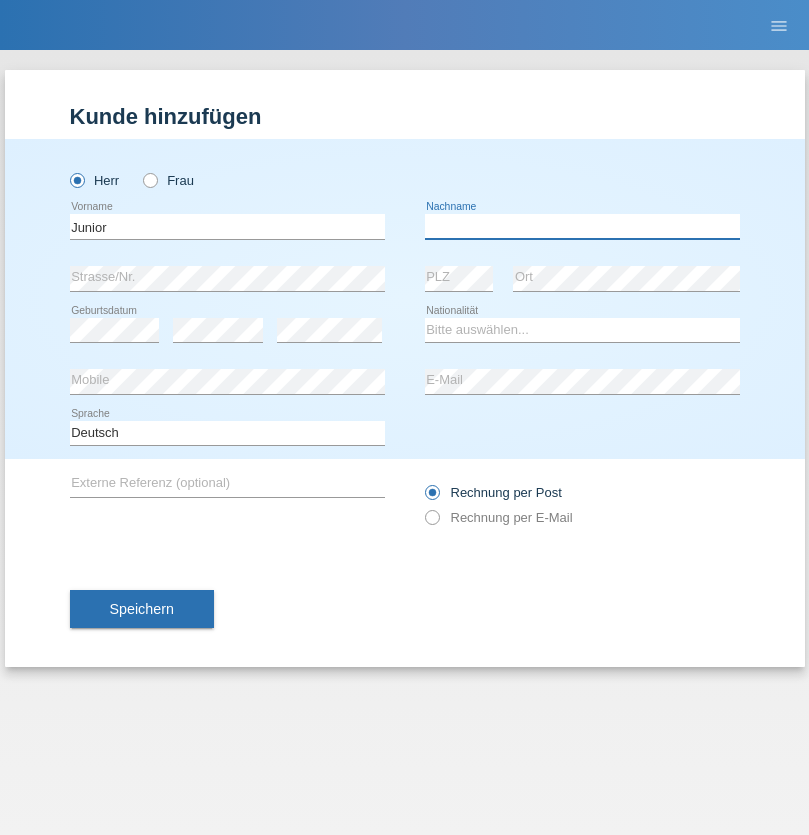 click at bounding box center [582, 226] 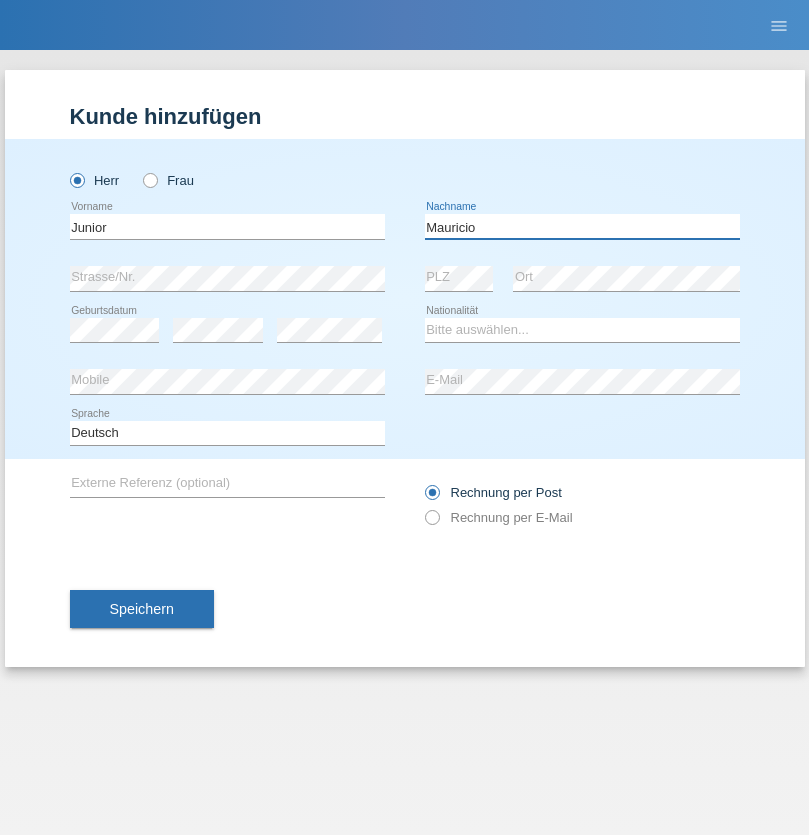 type on "Mauricio" 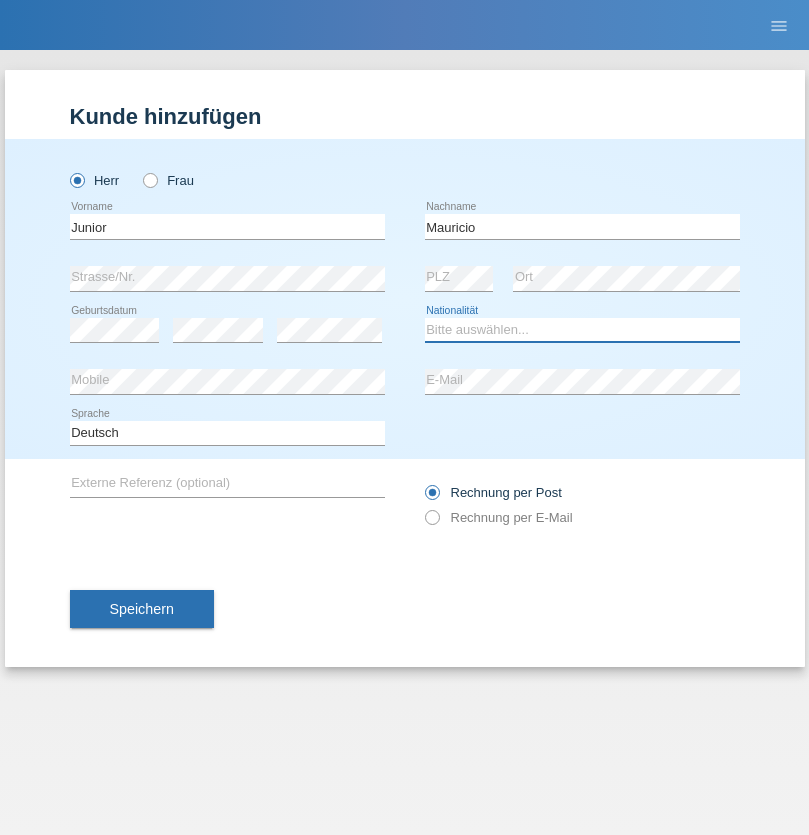 select on "CH" 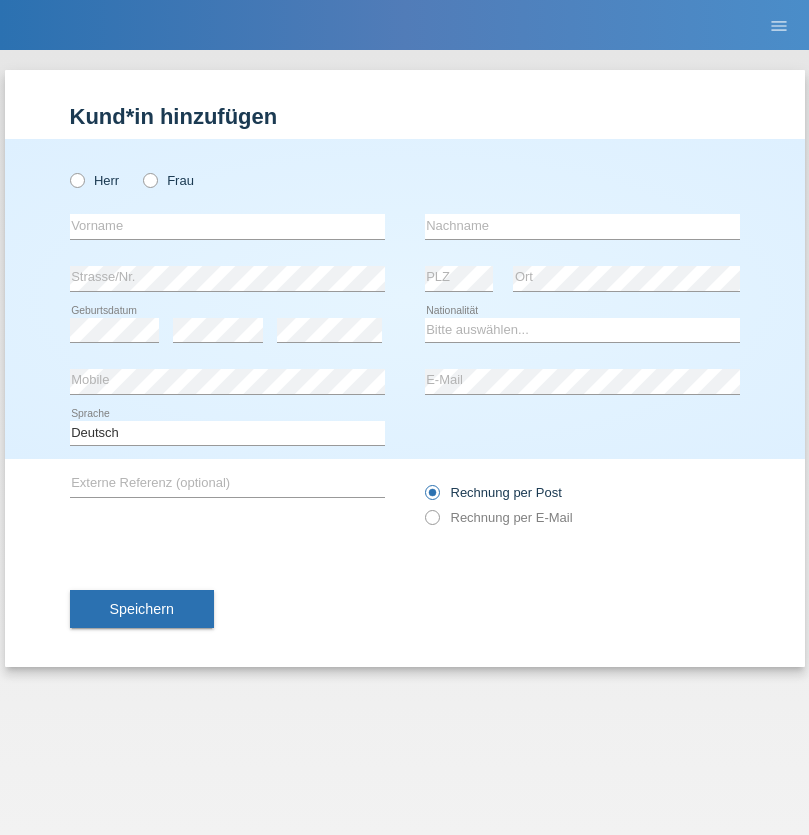 scroll, scrollTop: 0, scrollLeft: 0, axis: both 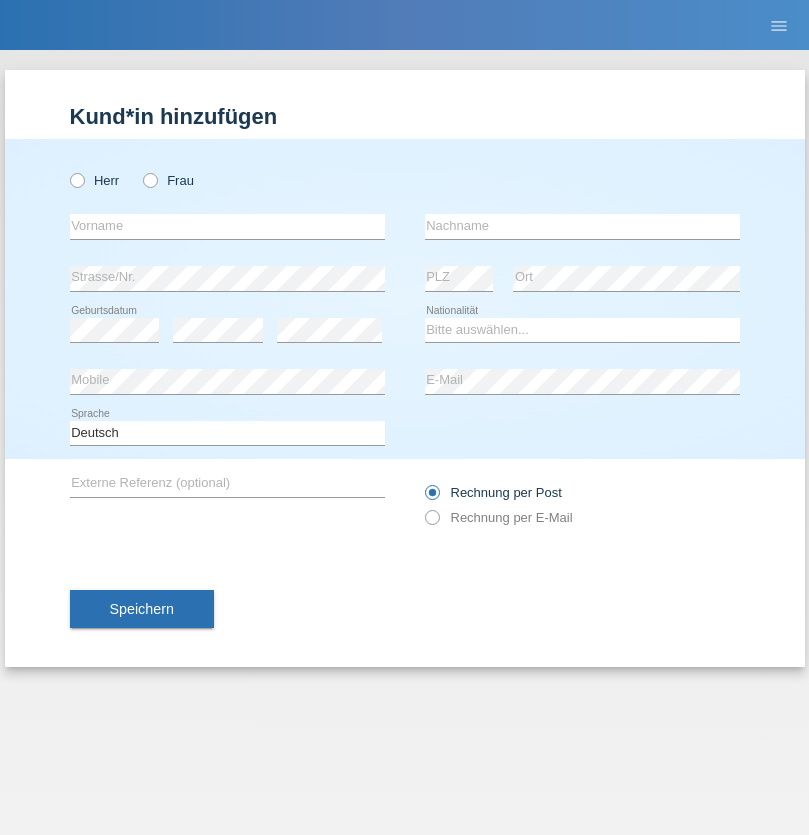 radio on "true" 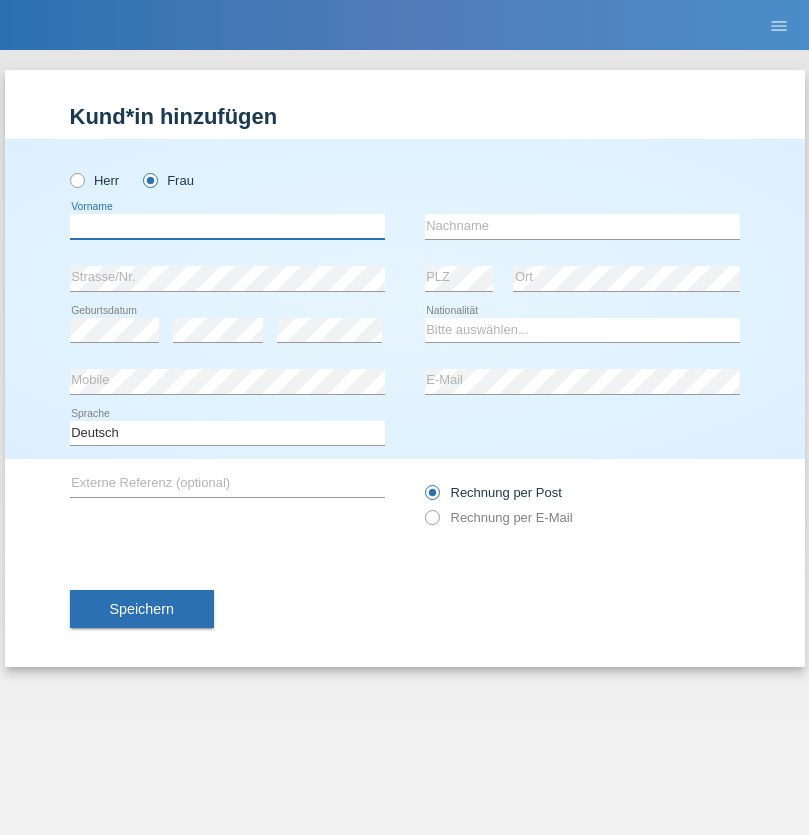 click at bounding box center (227, 226) 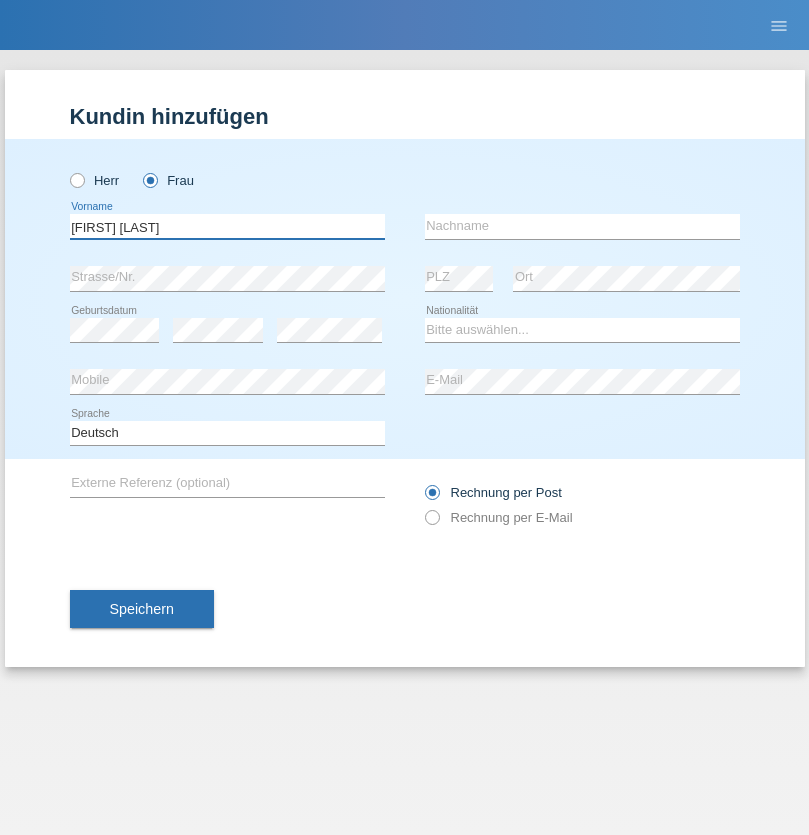 type on "[FIRST] [LAST]" 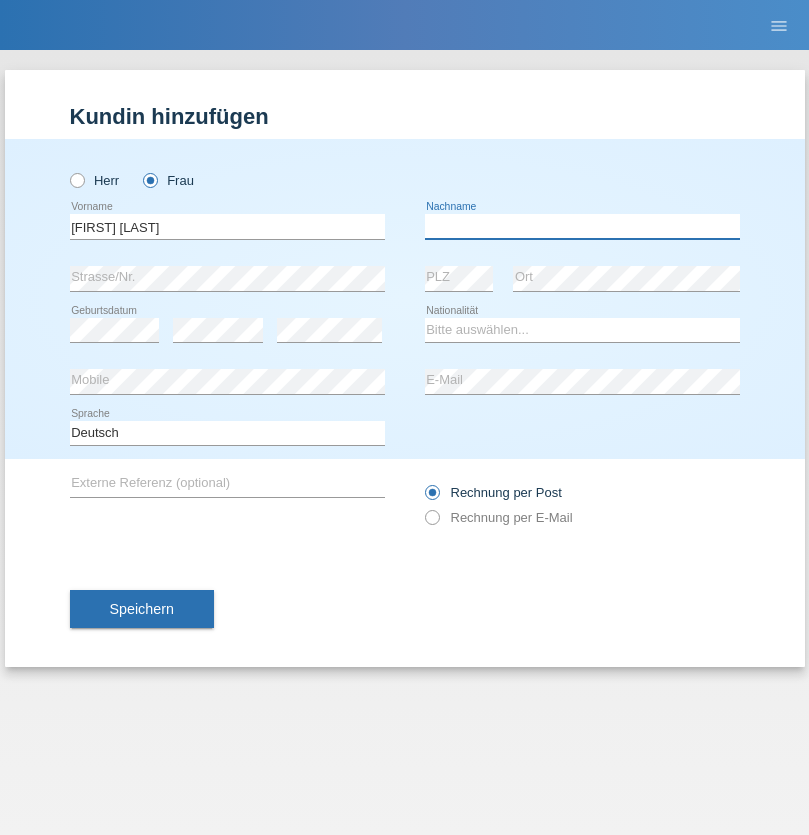 click at bounding box center (582, 226) 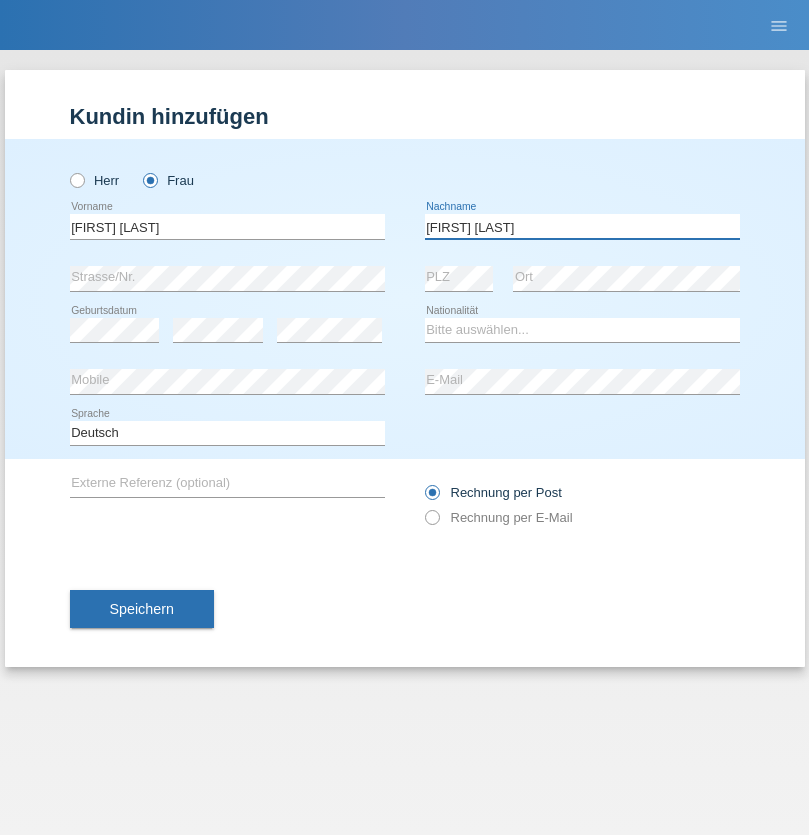 type on "[FIRST] [LAST]" 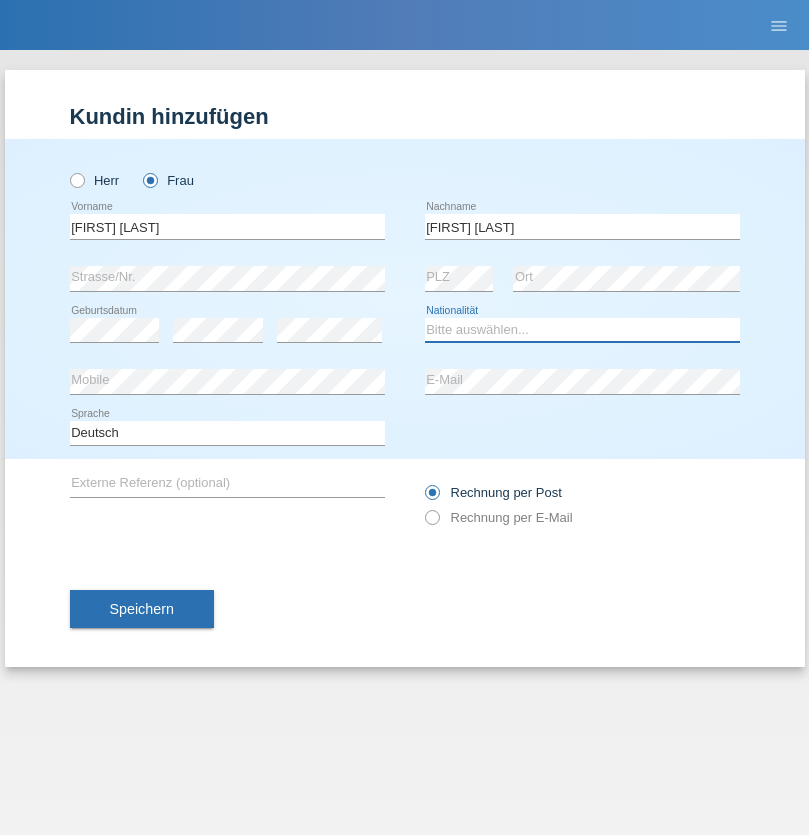 select on "CH" 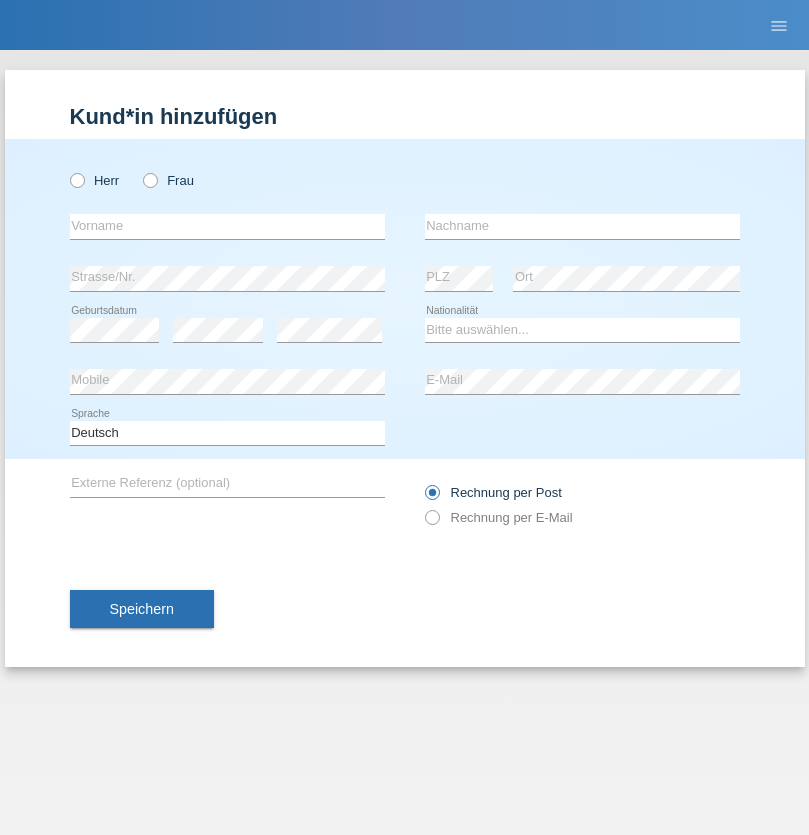scroll, scrollTop: 0, scrollLeft: 0, axis: both 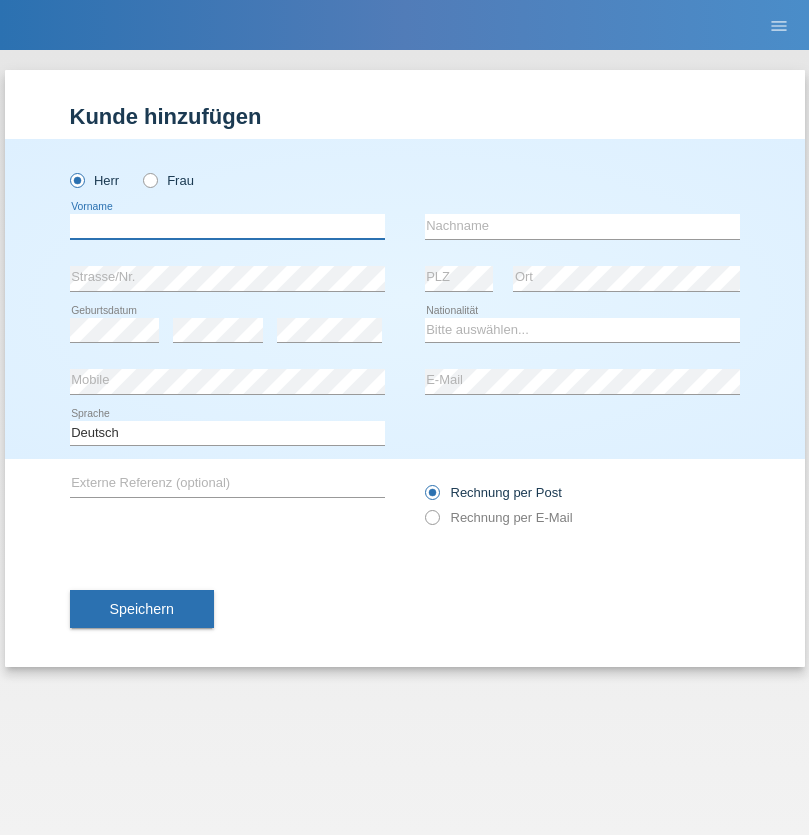 click at bounding box center (227, 226) 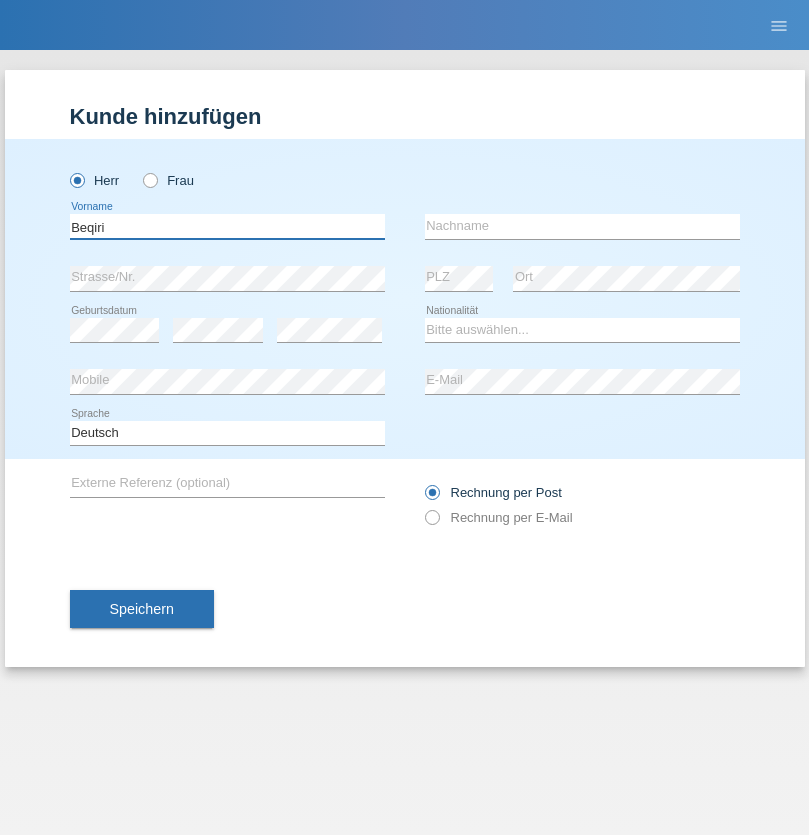 type on "Beqiri" 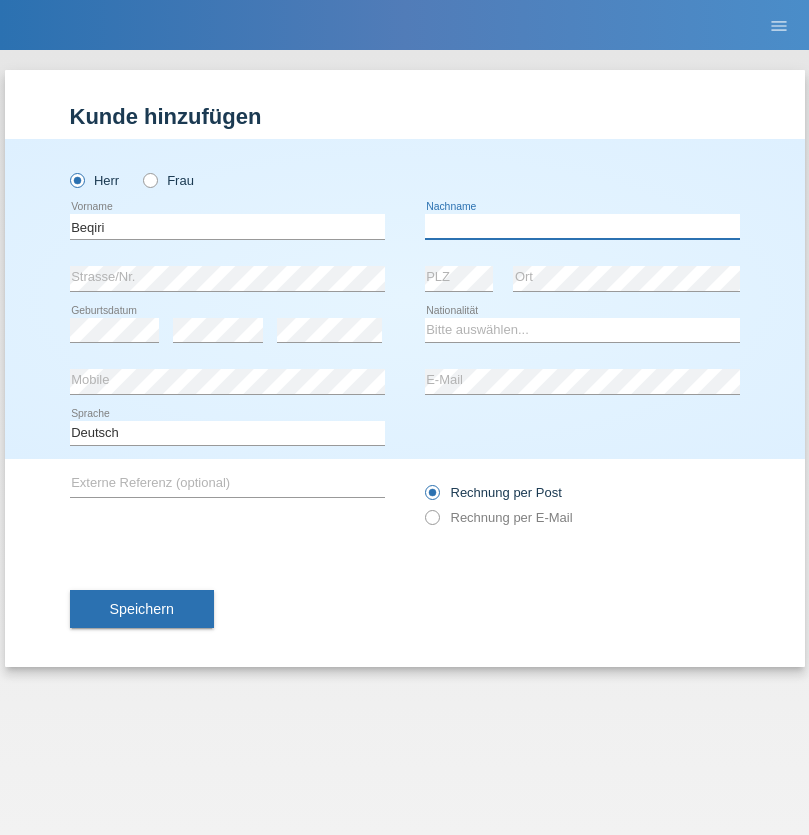 click at bounding box center [582, 226] 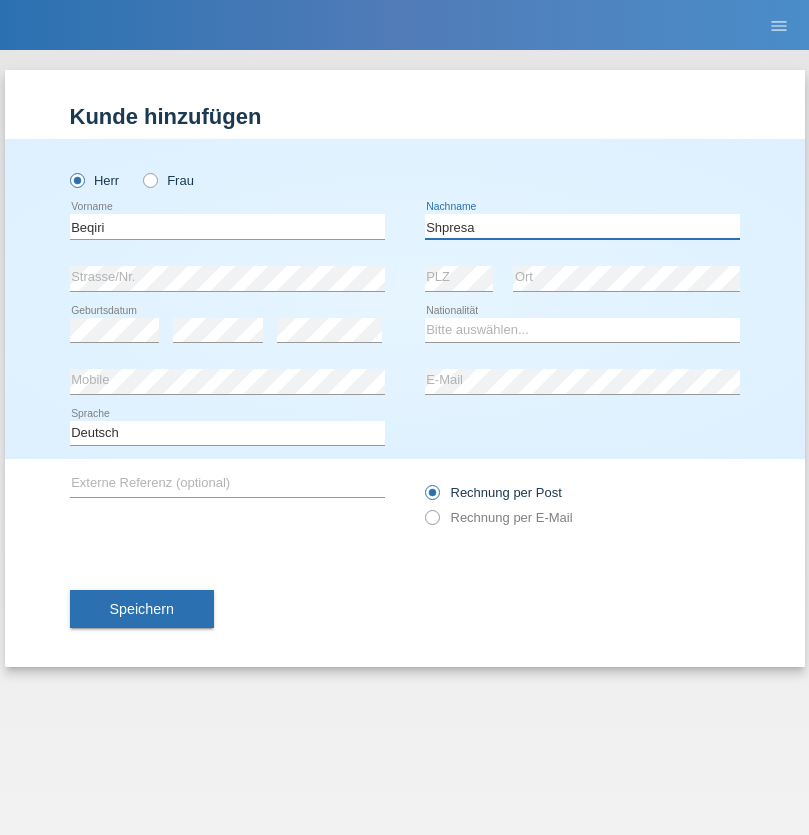 type on "Shpresa" 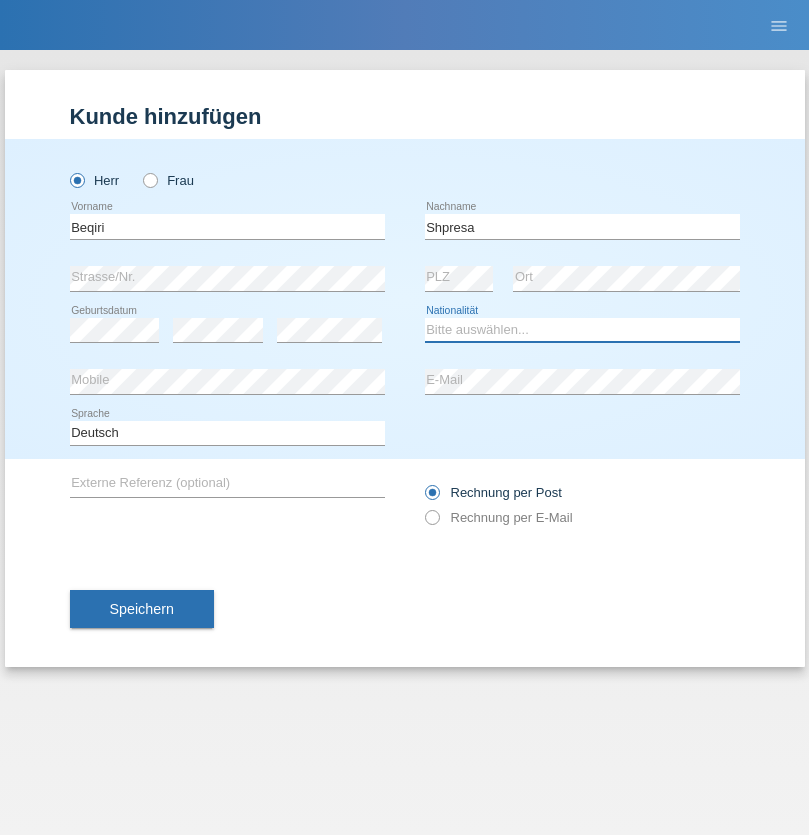 select on "XK" 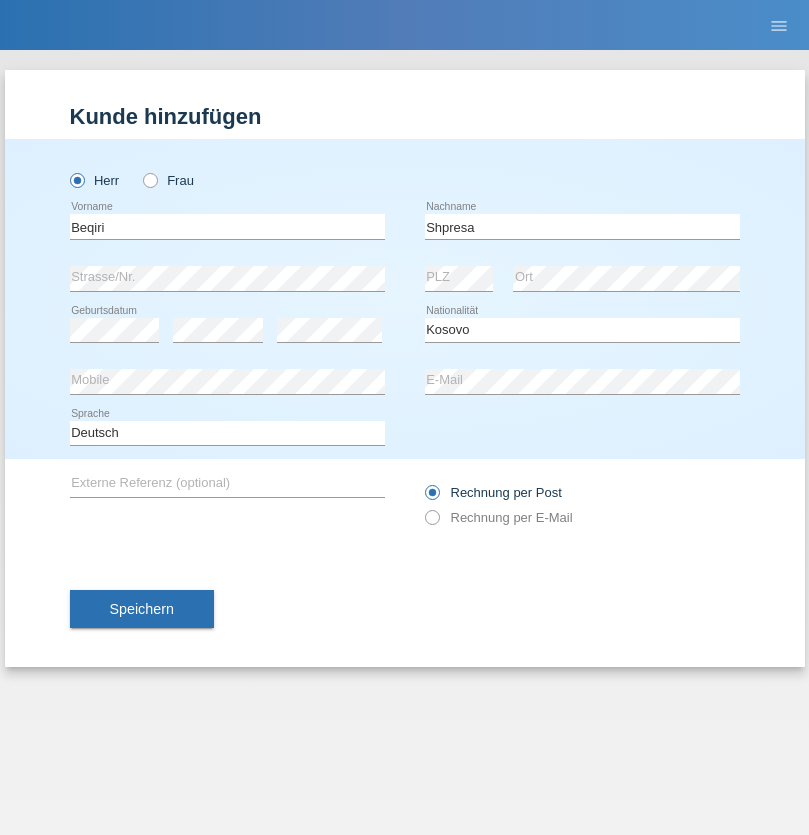 select on "C" 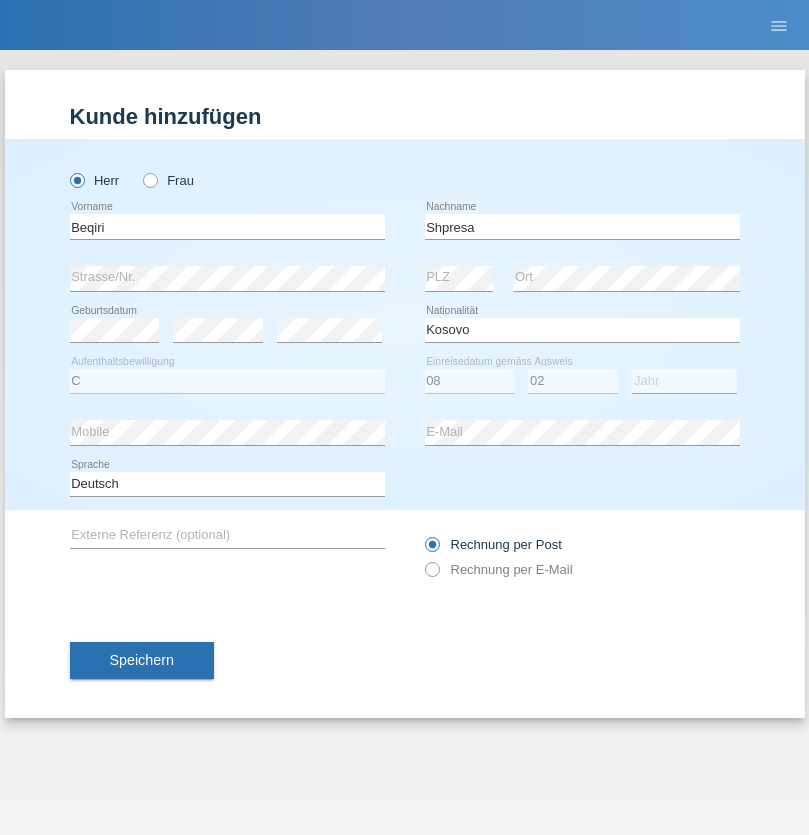 select on "1979" 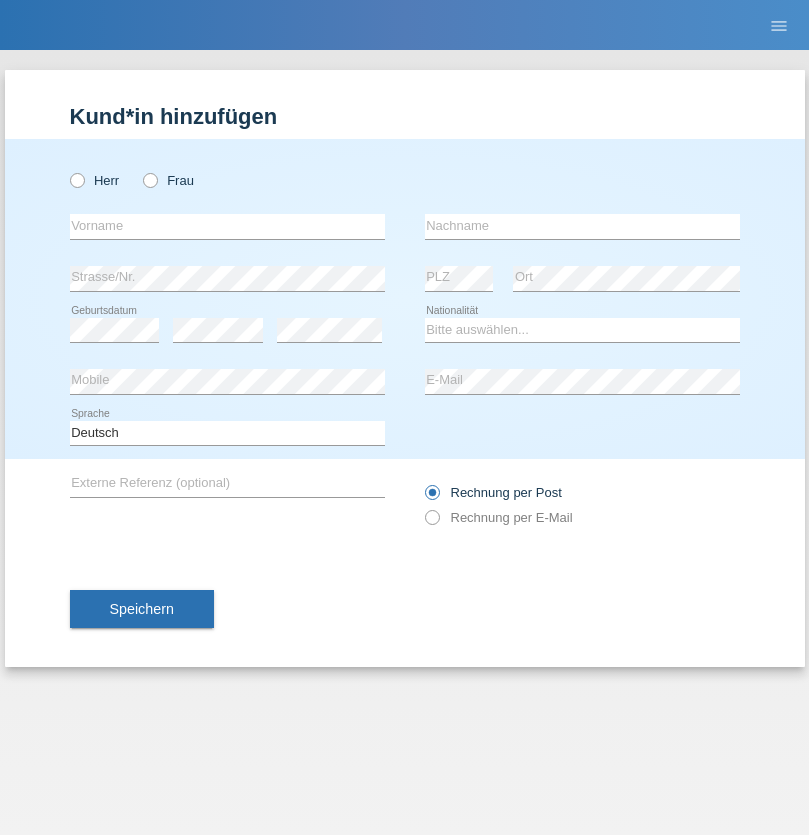 scroll, scrollTop: 0, scrollLeft: 0, axis: both 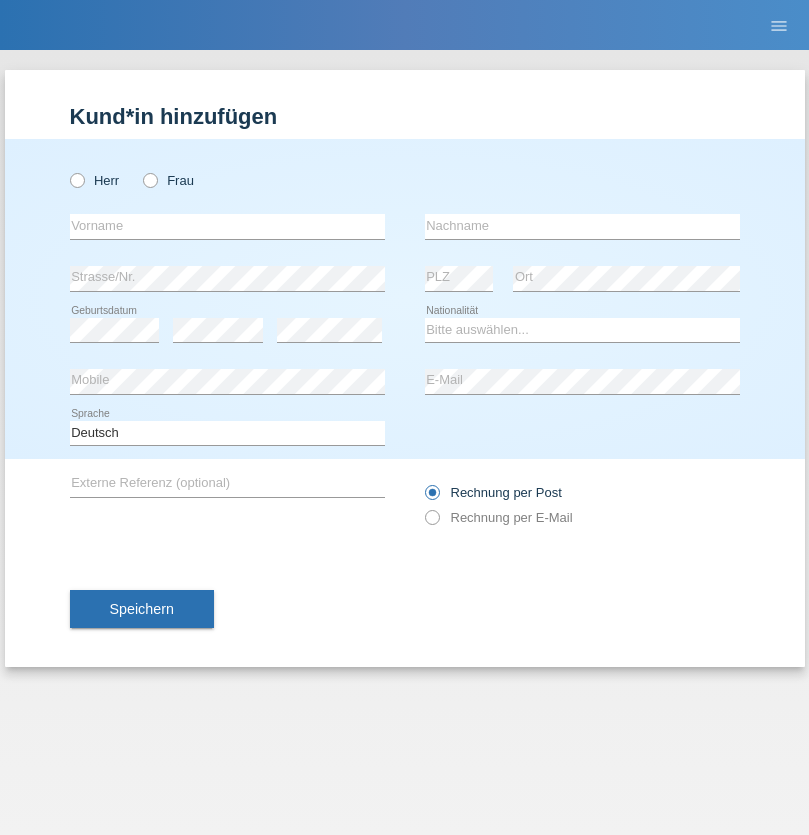 radio on "true" 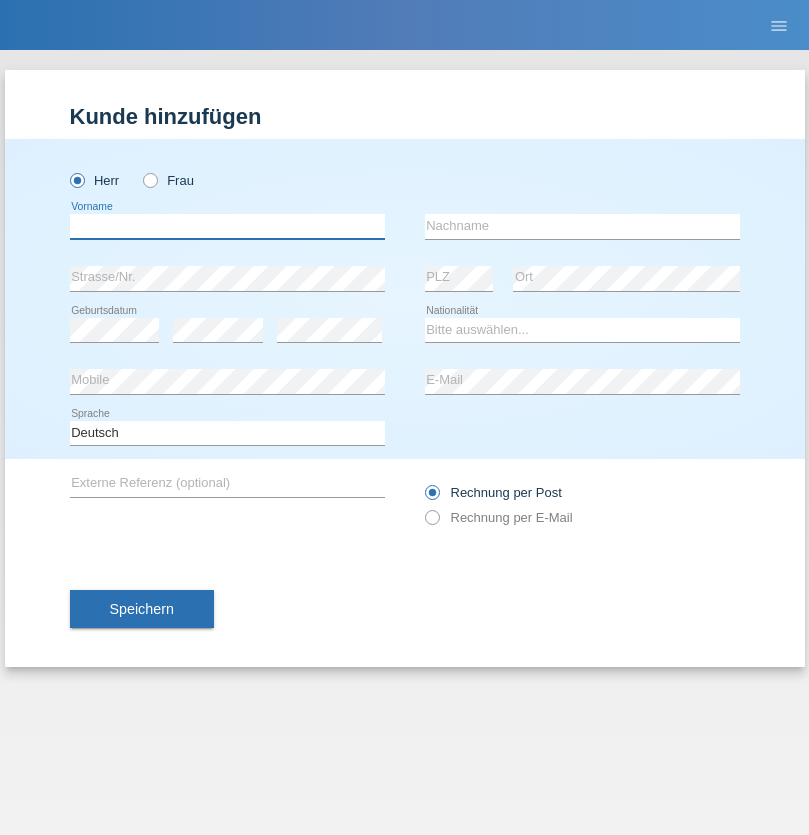 click at bounding box center (227, 226) 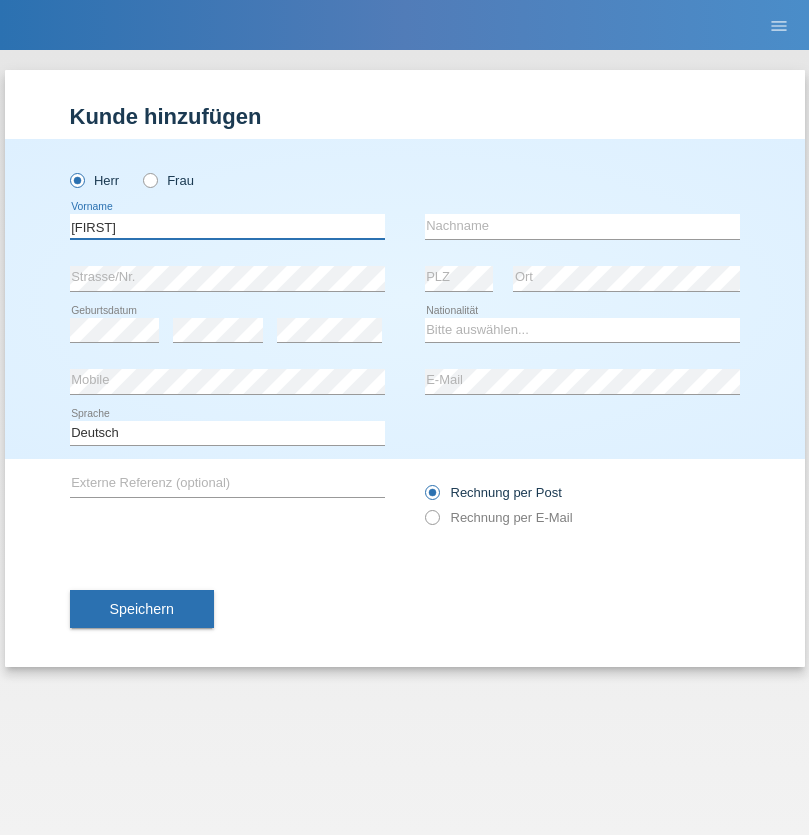 type on "Timo" 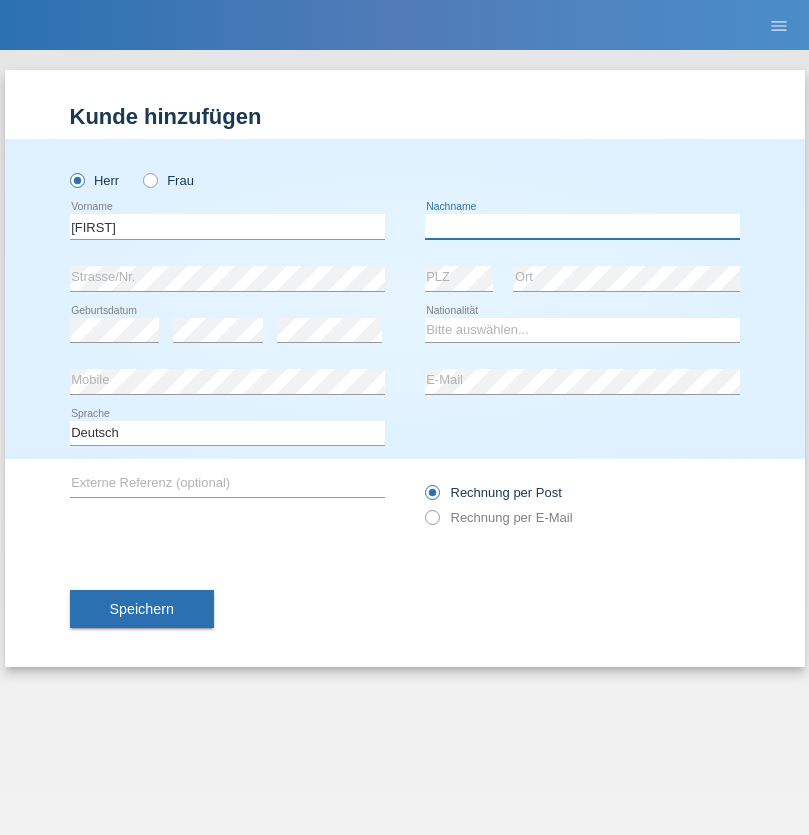 click at bounding box center [582, 226] 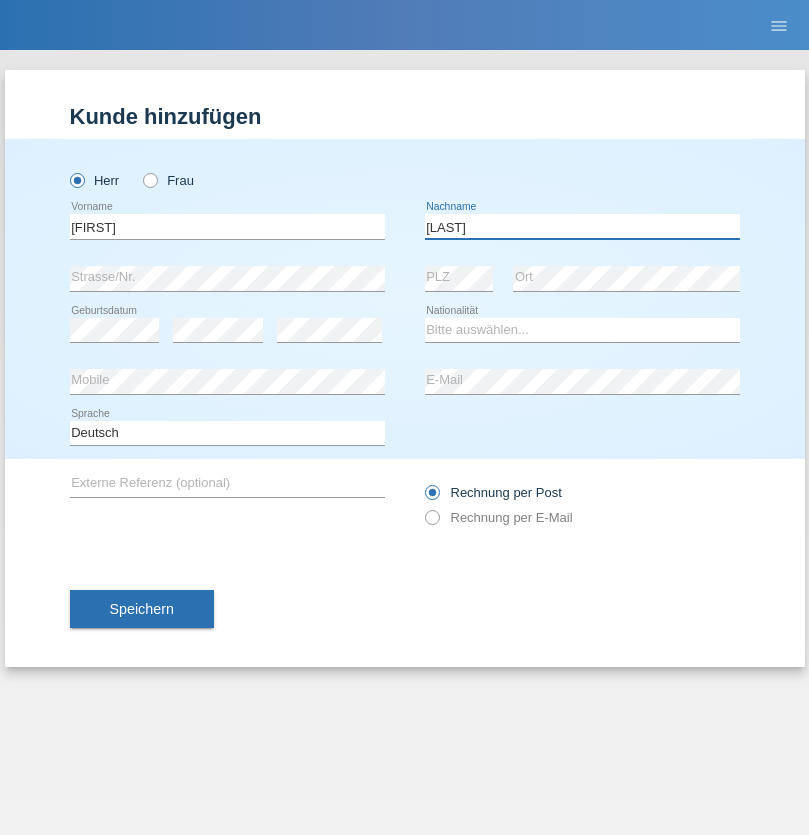 type on "Ledermann" 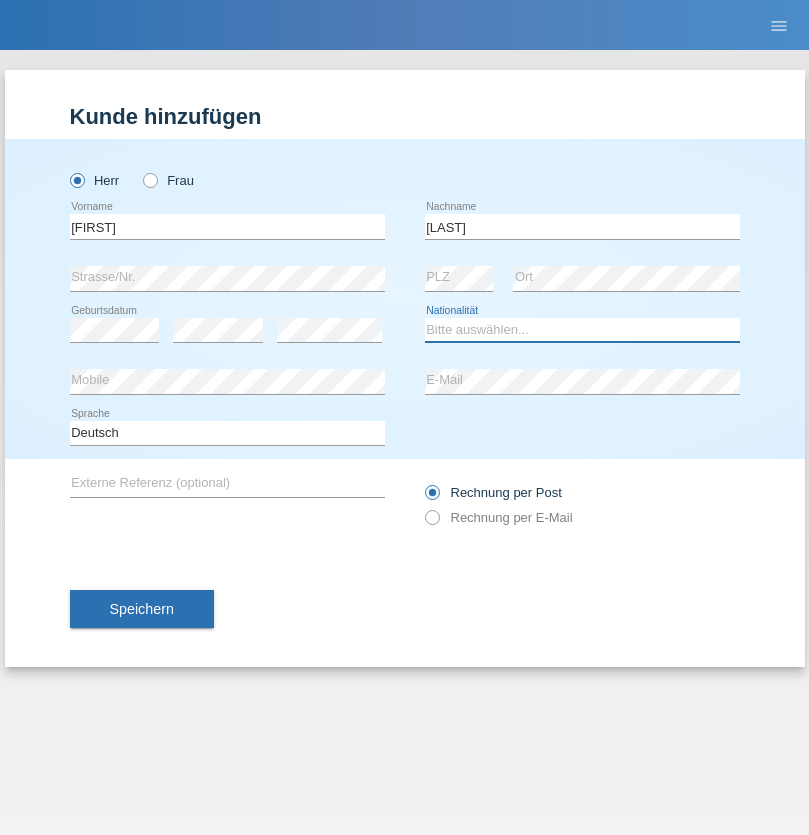 select on "CH" 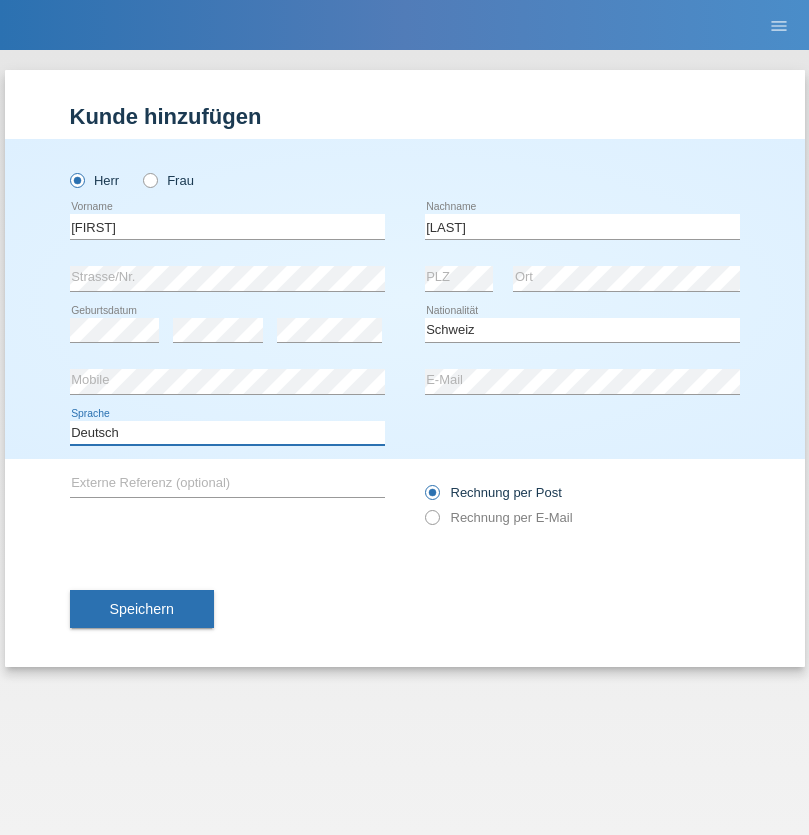 select on "en" 